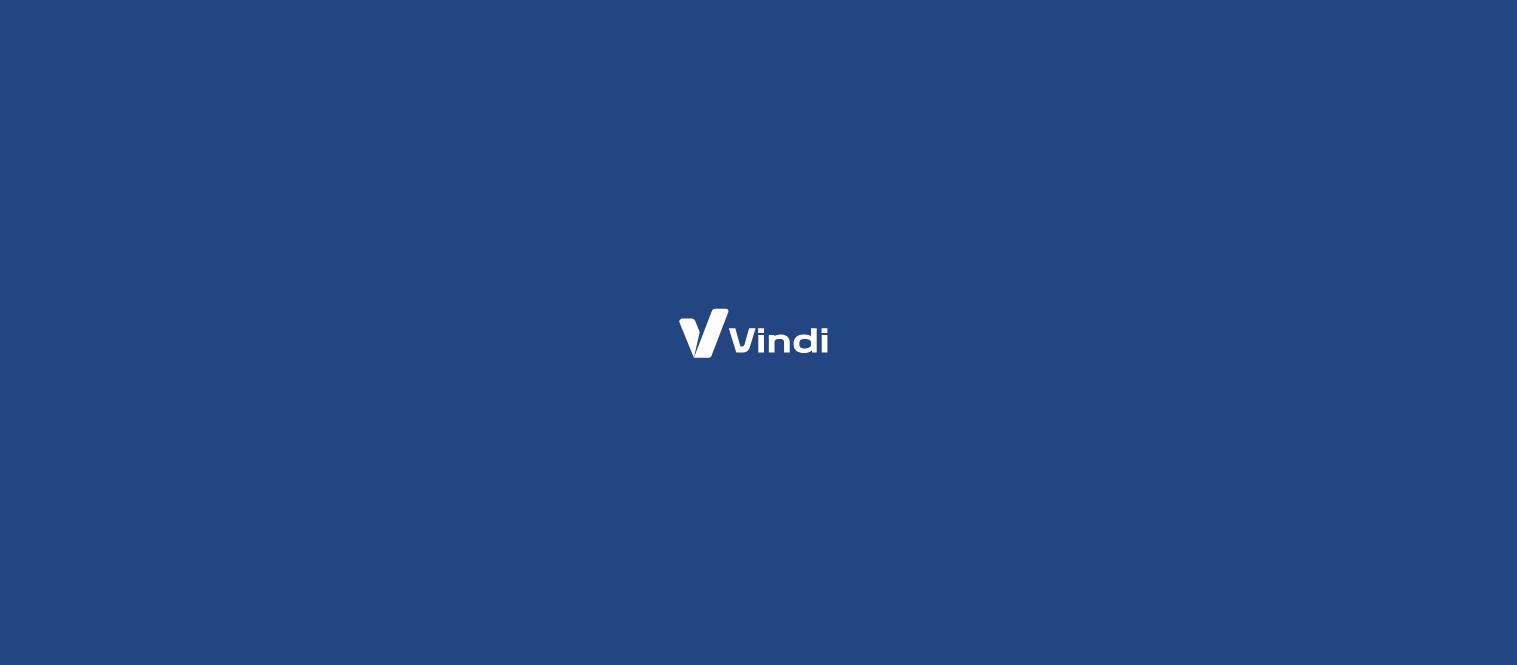 scroll, scrollTop: 0, scrollLeft: 0, axis: both 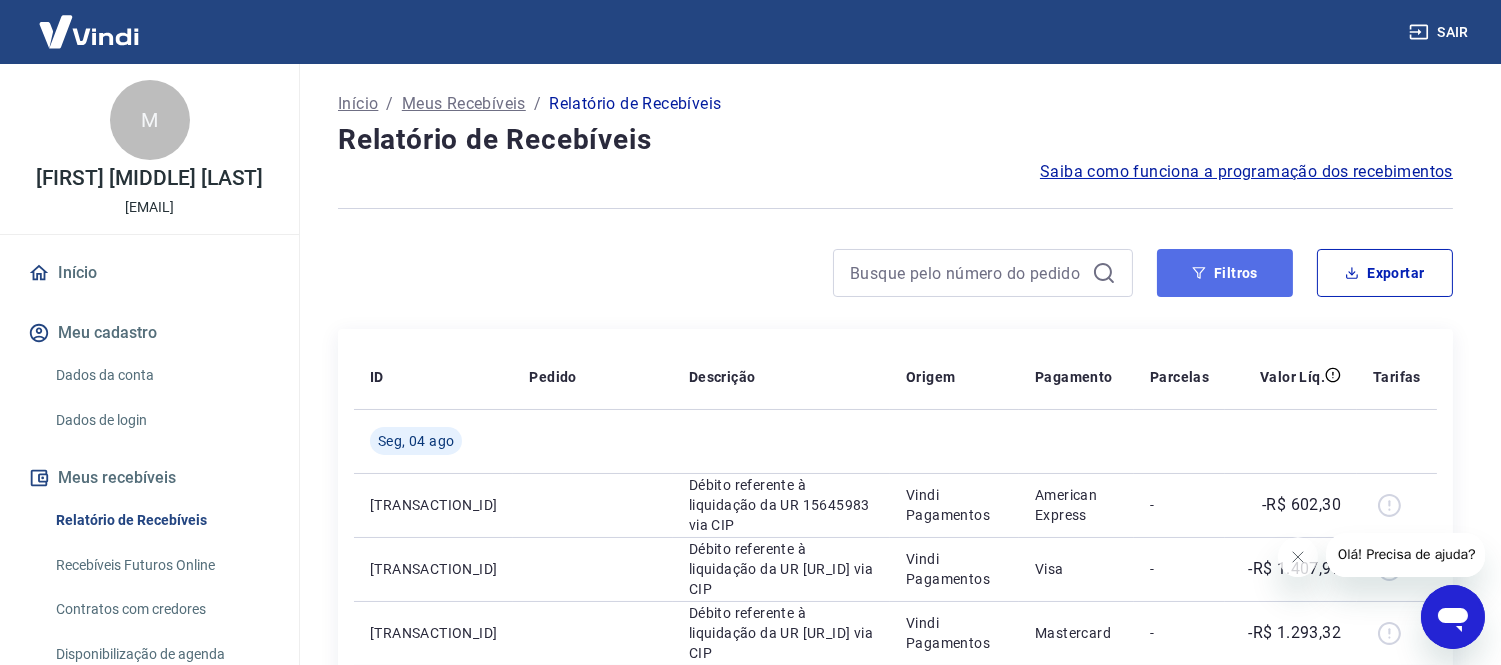 click on "Filtros" at bounding box center (1225, 273) 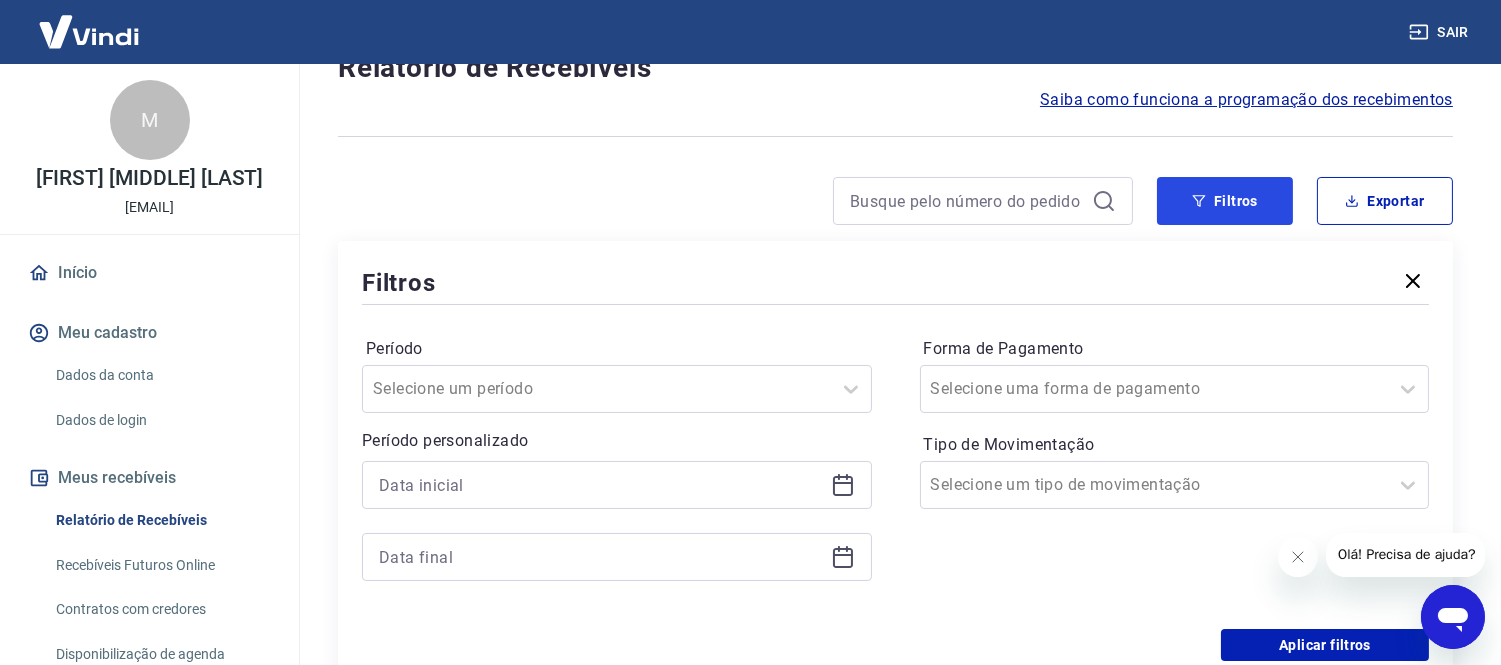 scroll, scrollTop: 111, scrollLeft: 0, axis: vertical 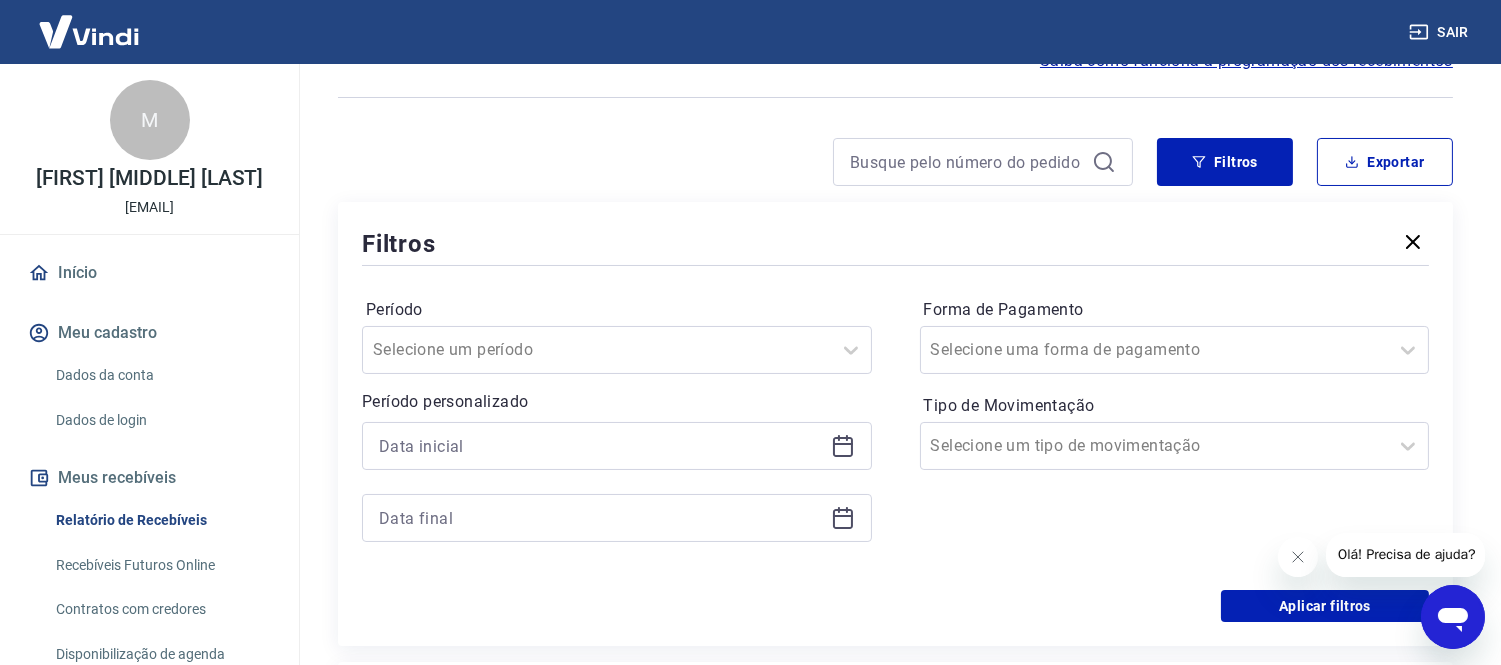 click at bounding box center (617, 482) 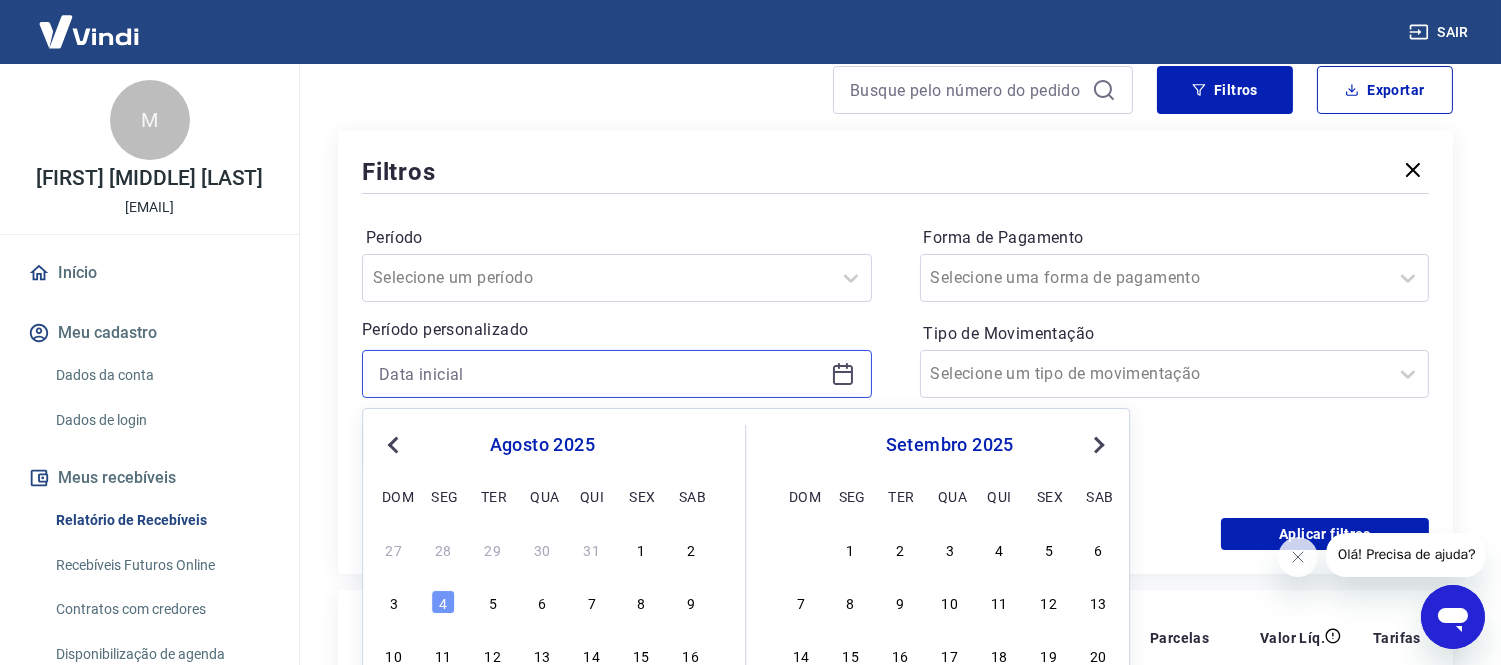 scroll, scrollTop: 222, scrollLeft: 0, axis: vertical 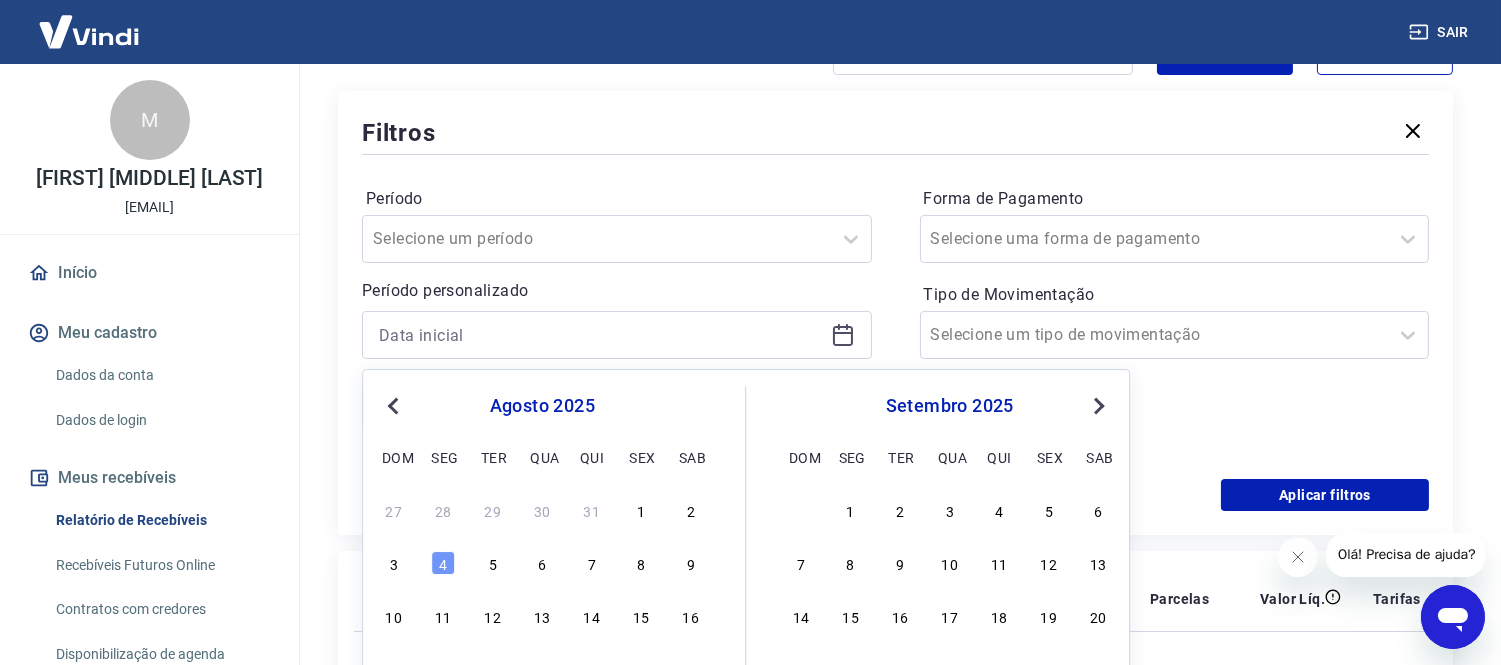 click on "27 28 29 30 31 1 2" at bounding box center (542, 509) 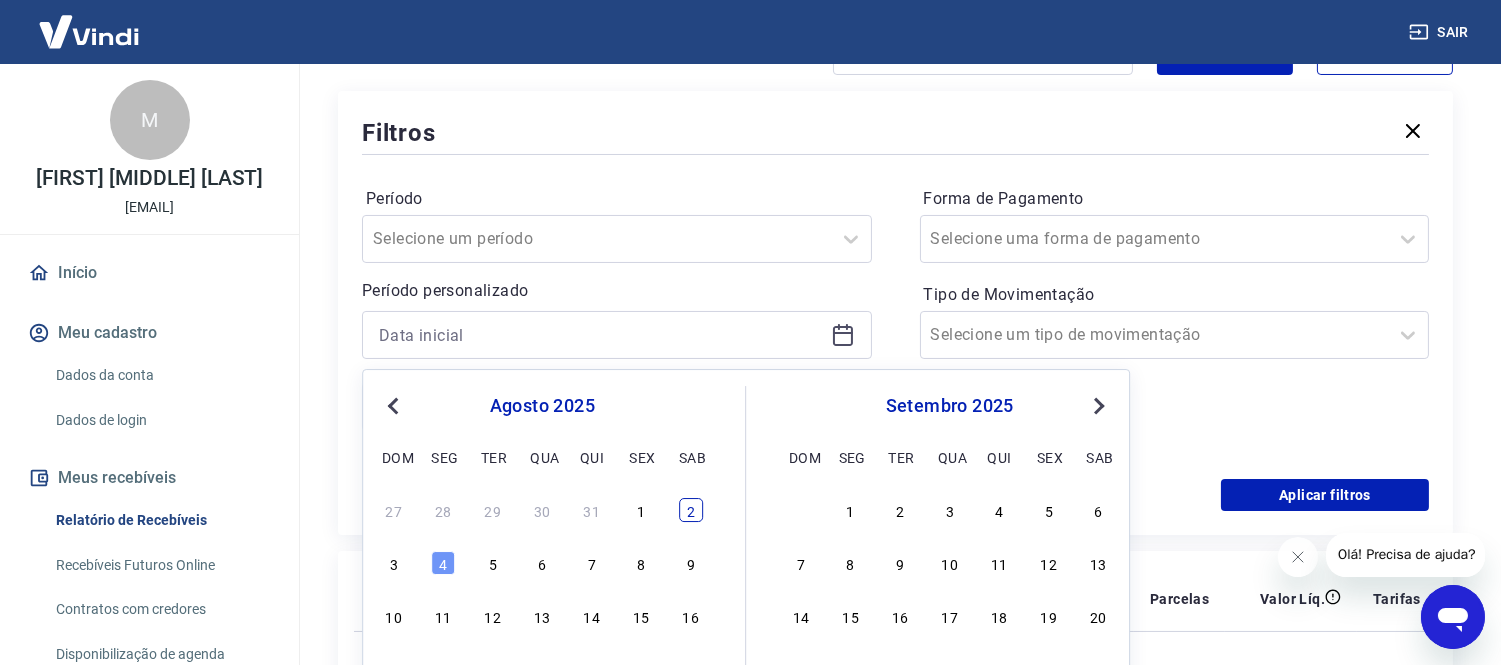 click on "2" at bounding box center (691, 510) 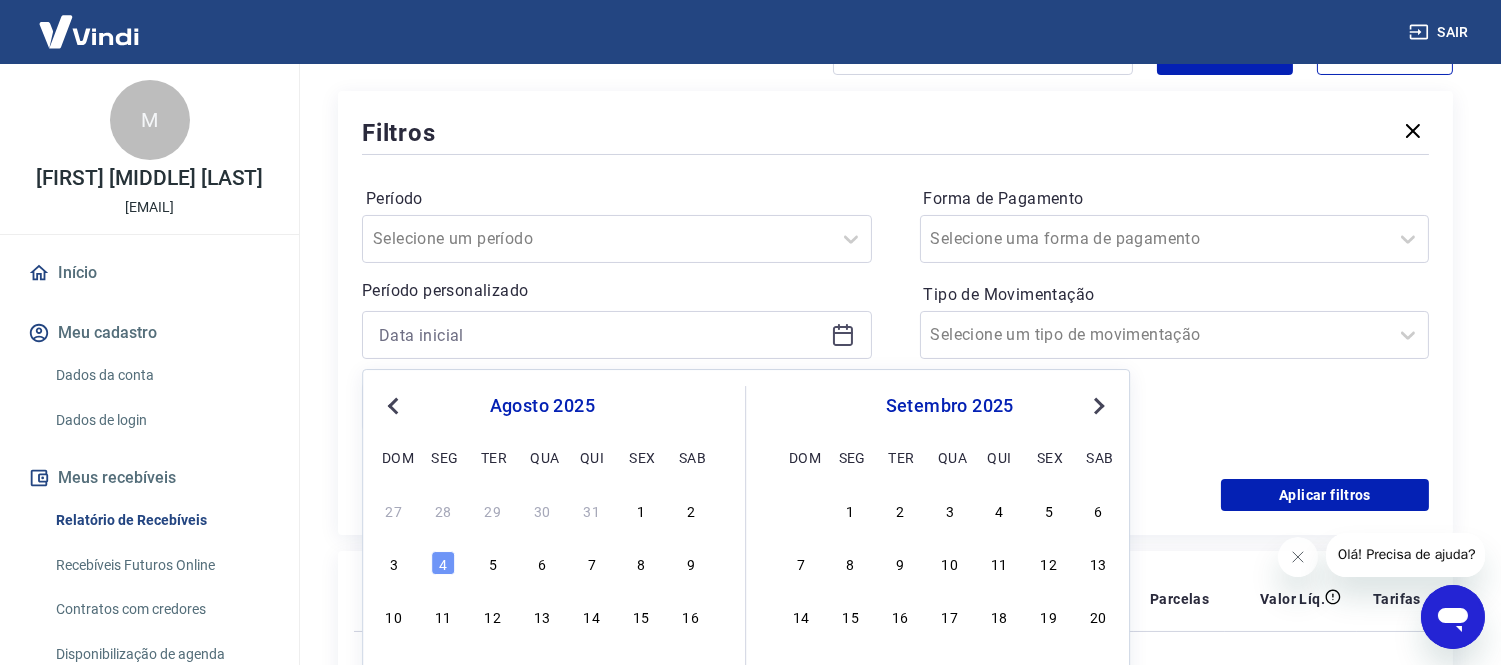 type on "02/08/2025" 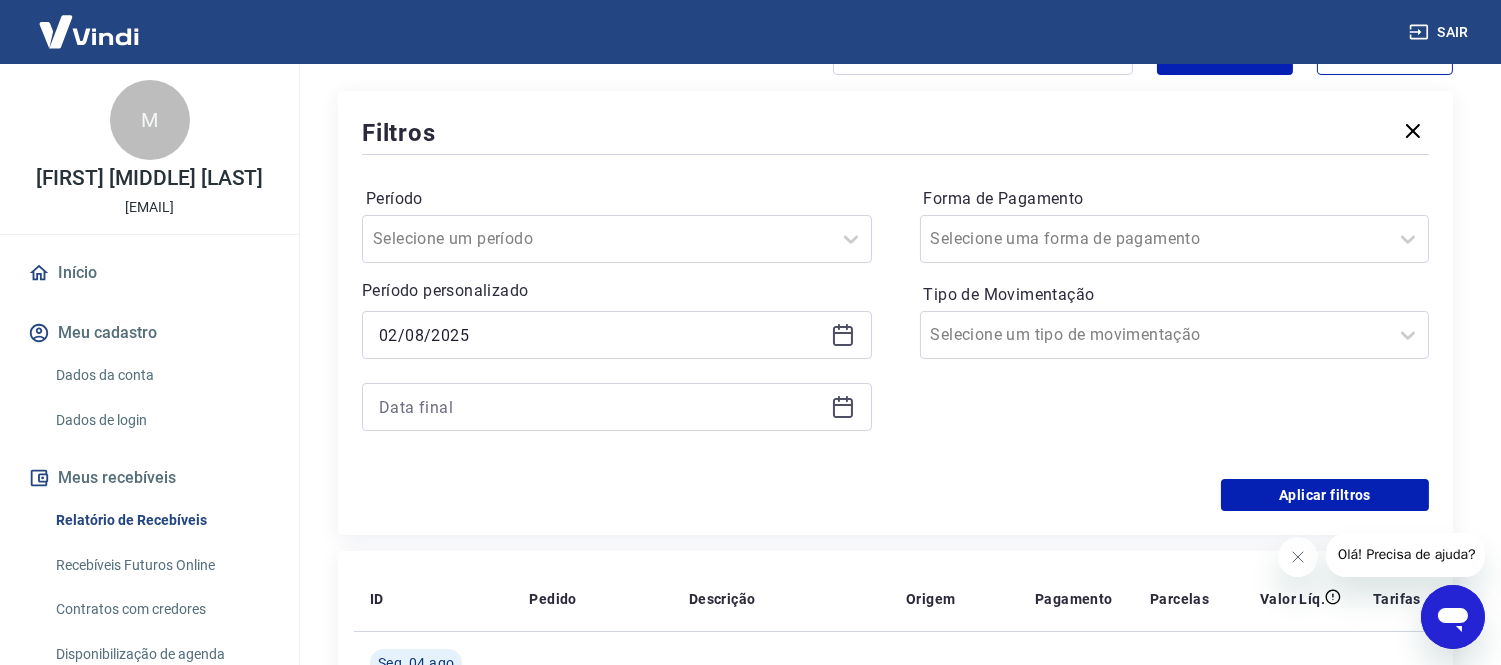 drag, startPoint x: 866, startPoint y: 410, endPoint x: 850, endPoint y: 411, distance: 16.03122 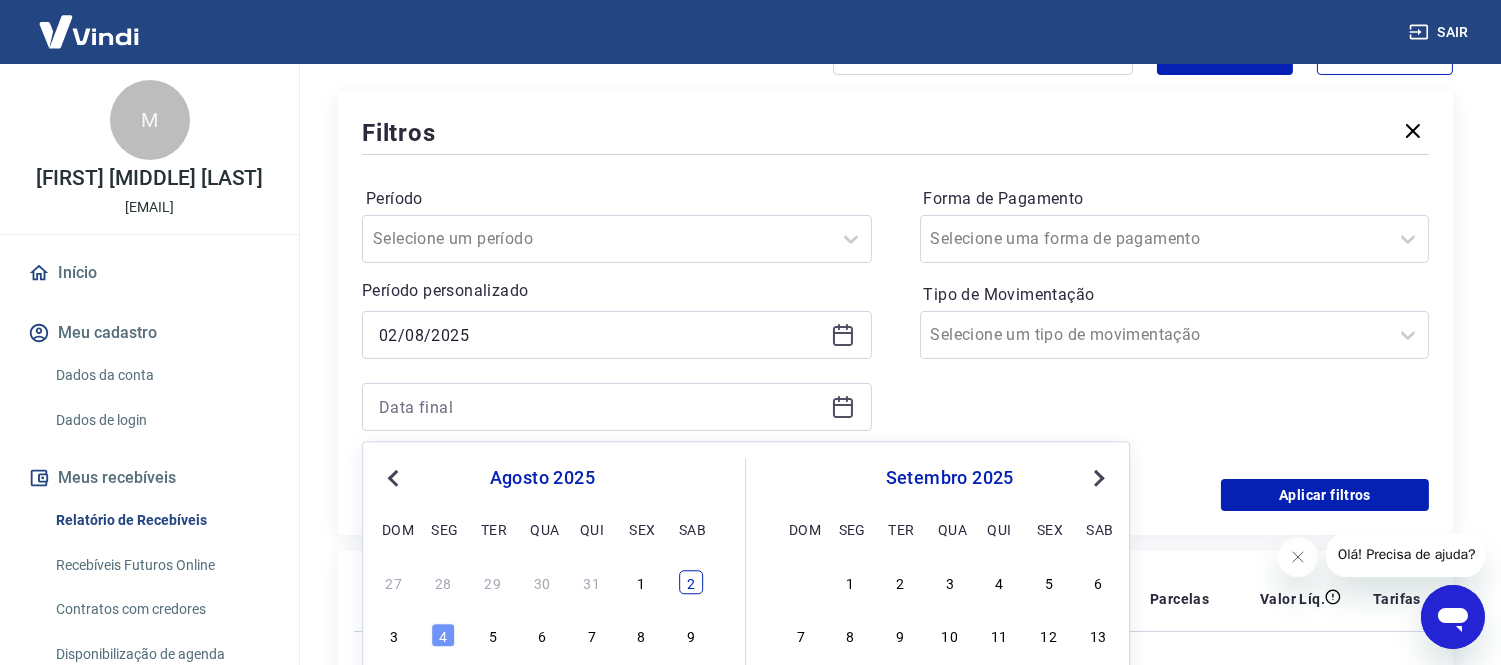 click on "2" at bounding box center [691, 582] 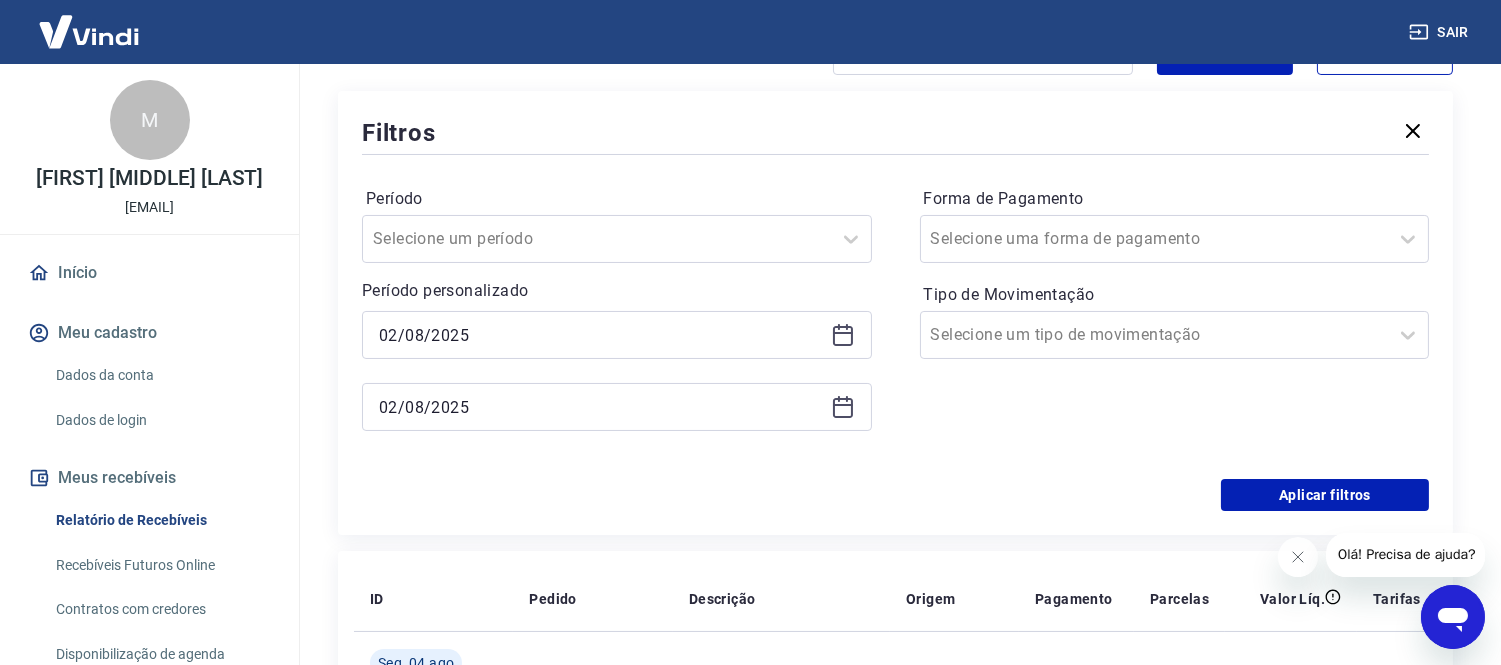 click on "02/08/2025" at bounding box center (617, 407) 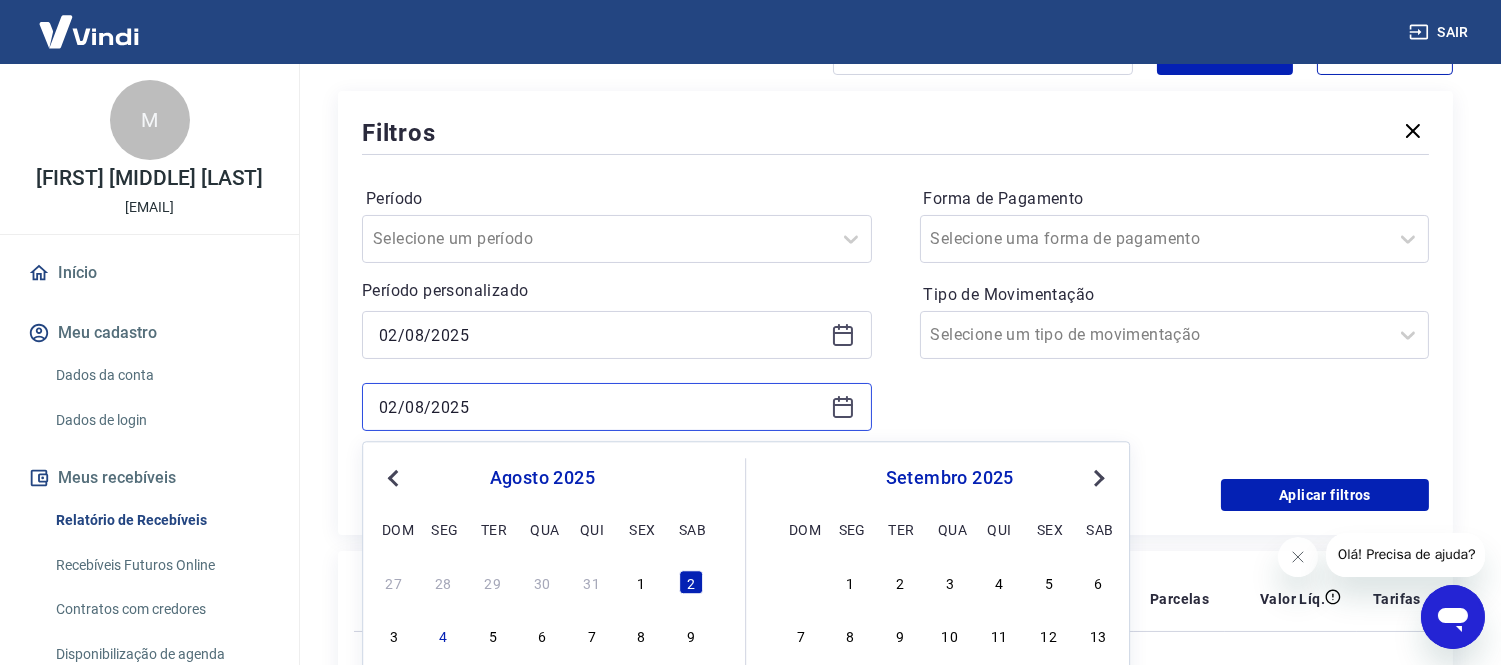 scroll, scrollTop: 333, scrollLeft: 0, axis: vertical 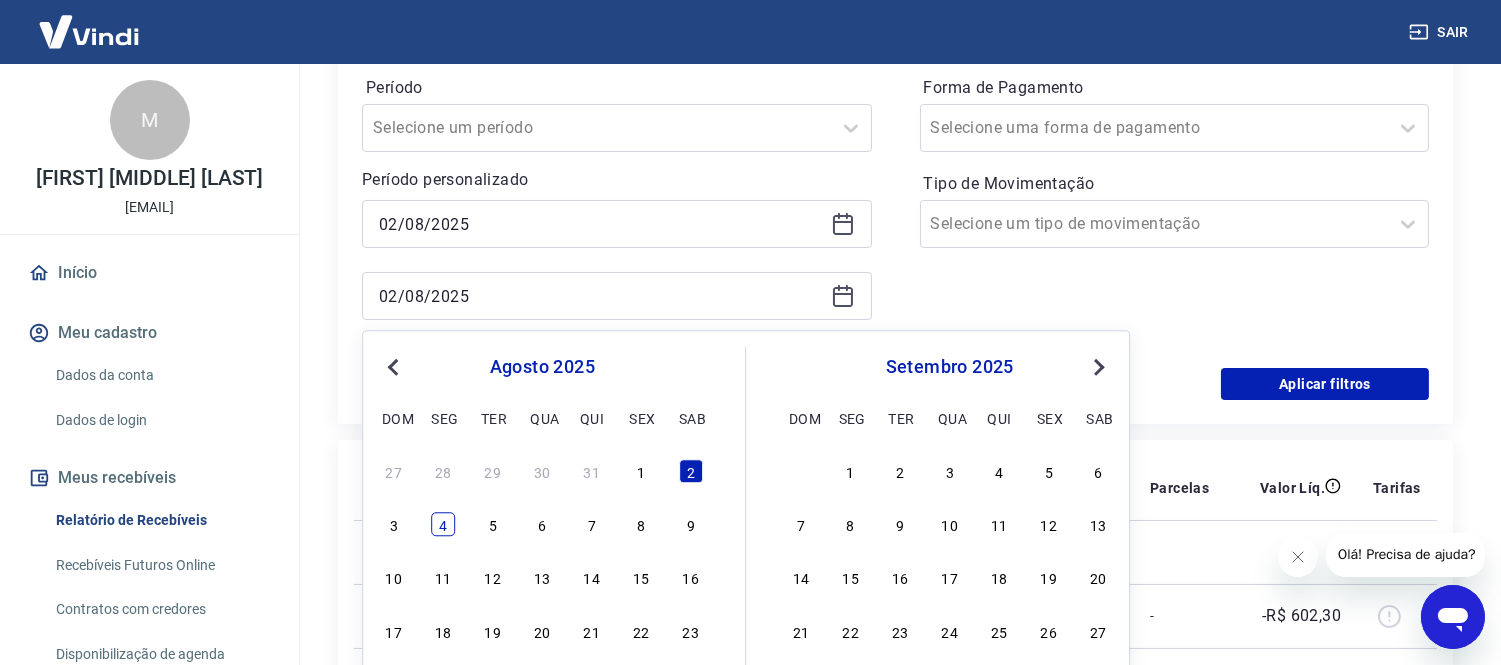 click on "4" at bounding box center [443, 525] 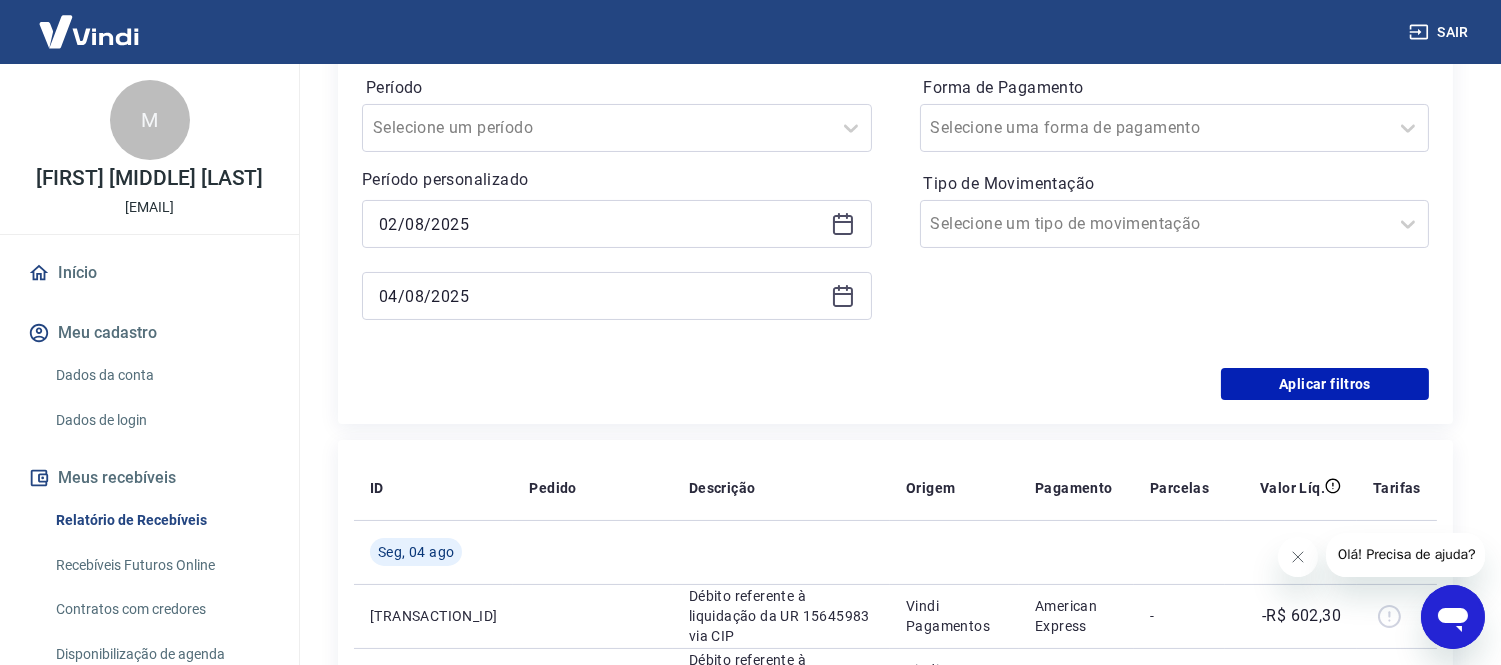 click 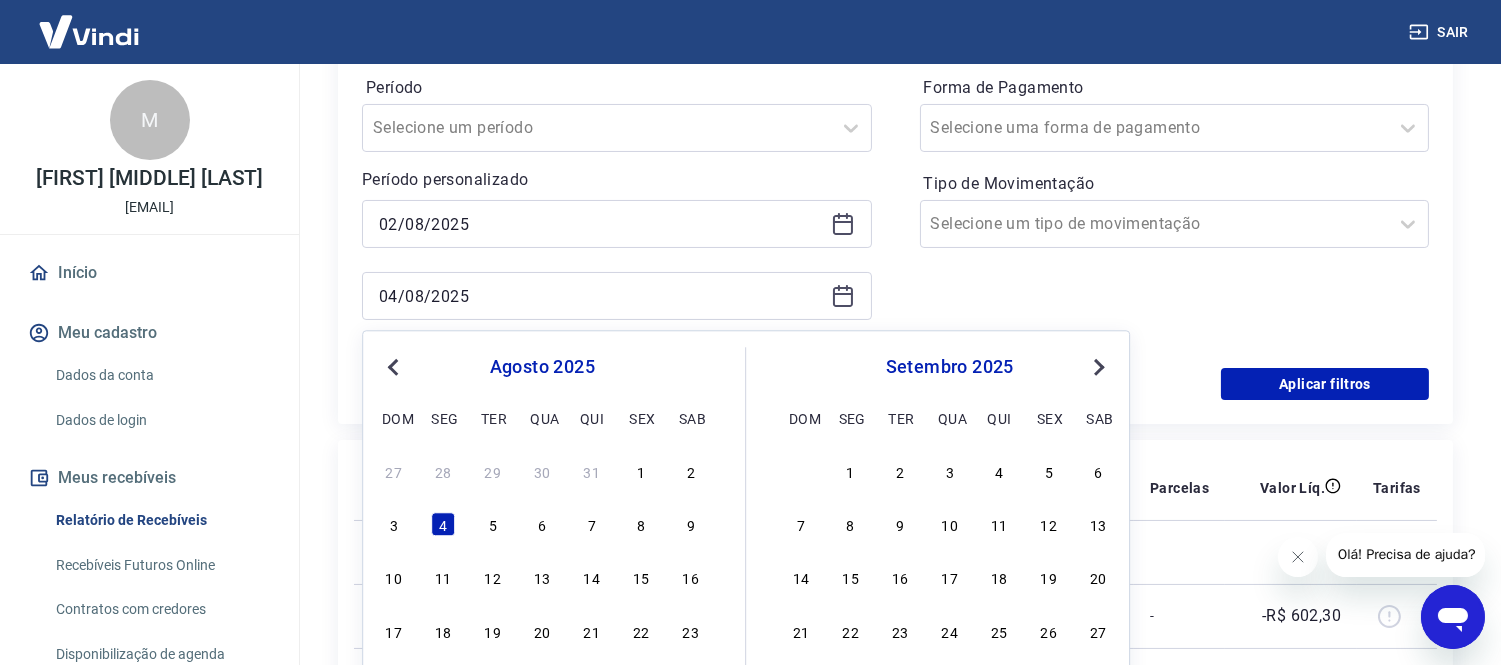 click on "27 28 29 30 31 1 2" at bounding box center (542, 471) 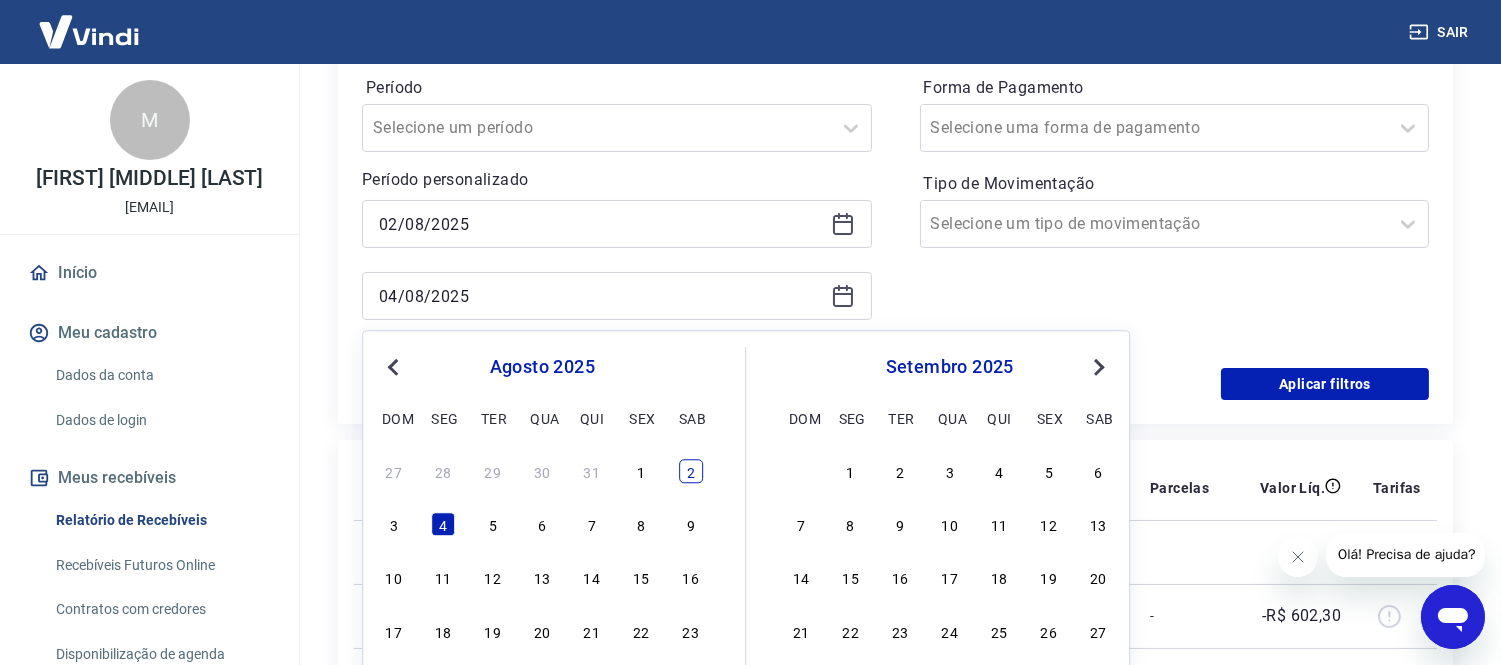 click on "2" at bounding box center [691, 471] 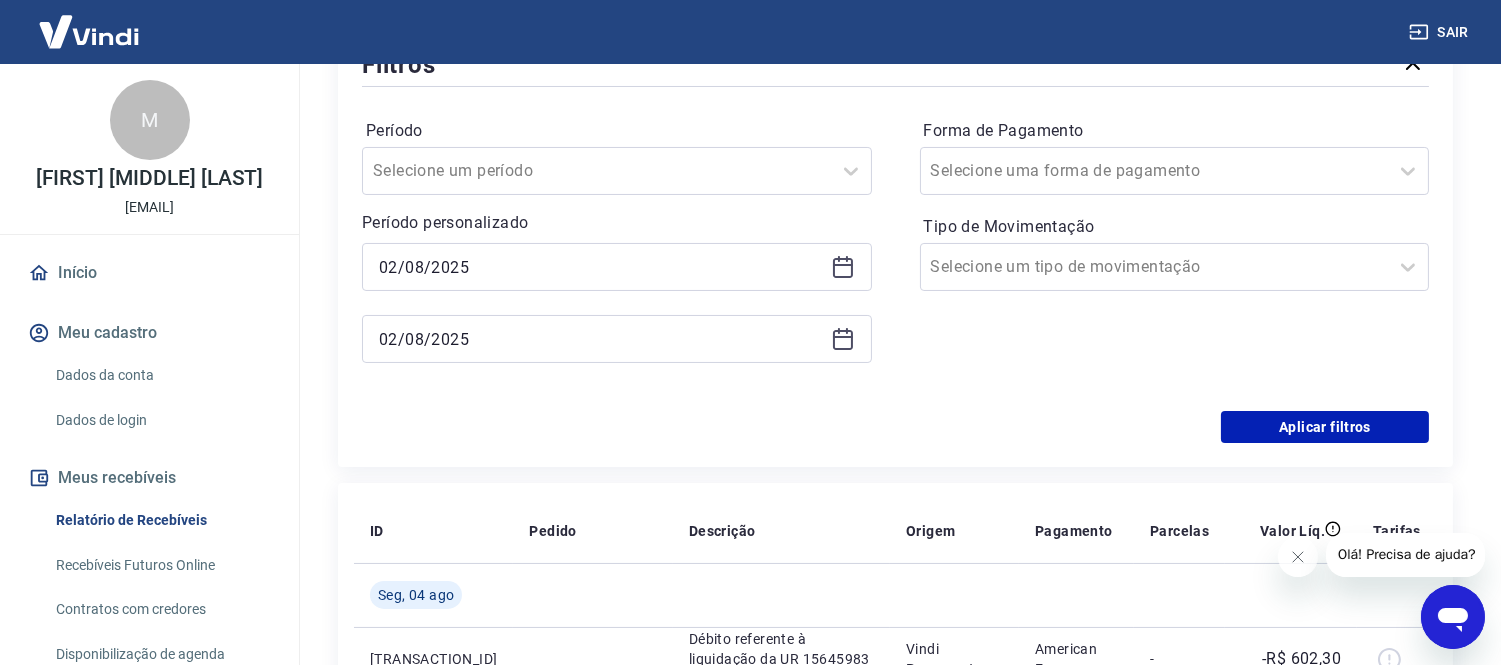 scroll, scrollTop: 333, scrollLeft: 0, axis: vertical 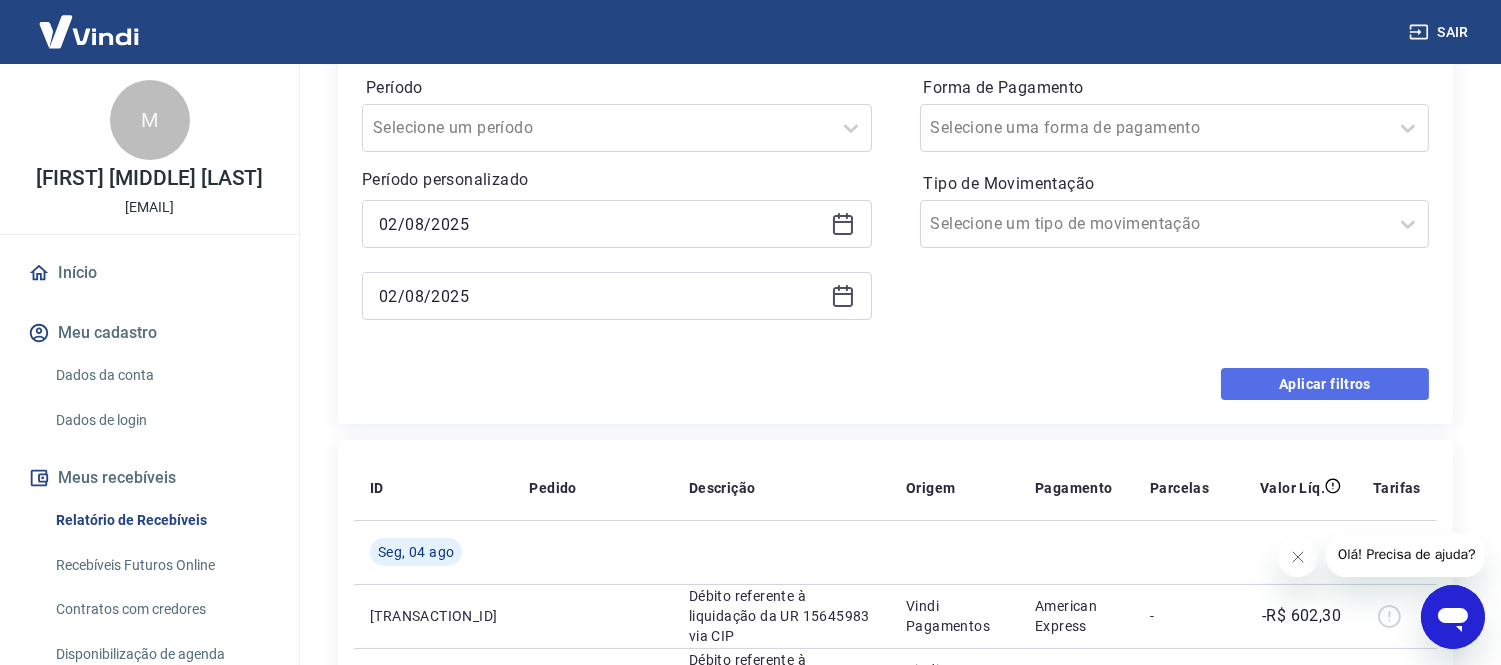 click on "Aplicar filtros" at bounding box center (1325, 384) 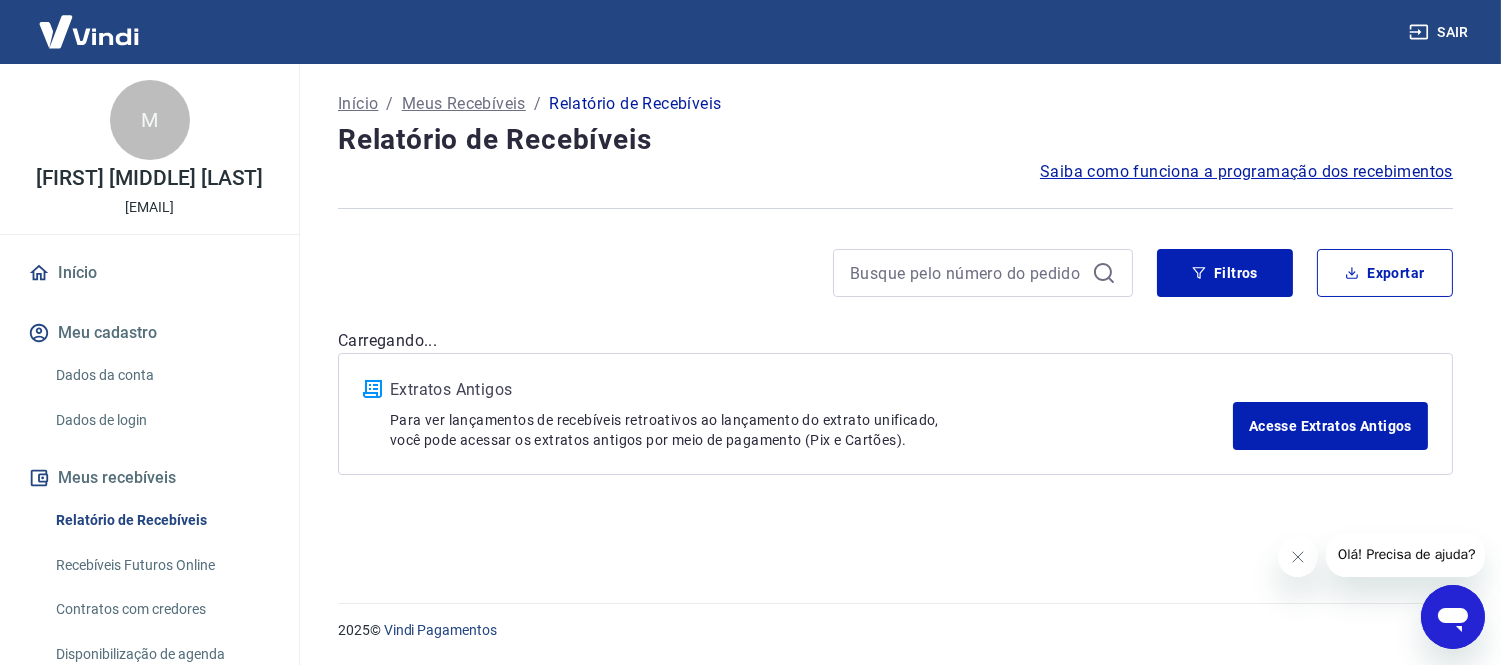scroll, scrollTop: 0, scrollLeft: 0, axis: both 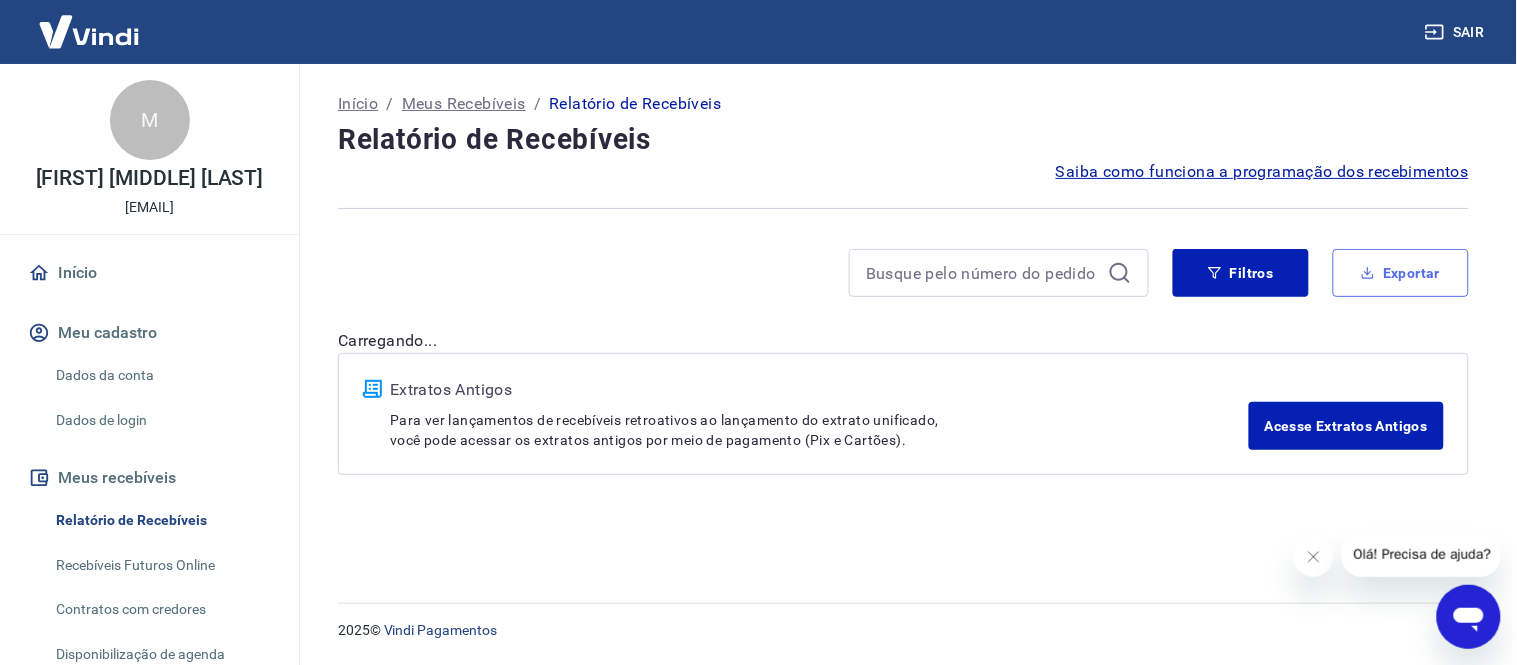 click on "Exportar" at bounding box center (1401, 273) 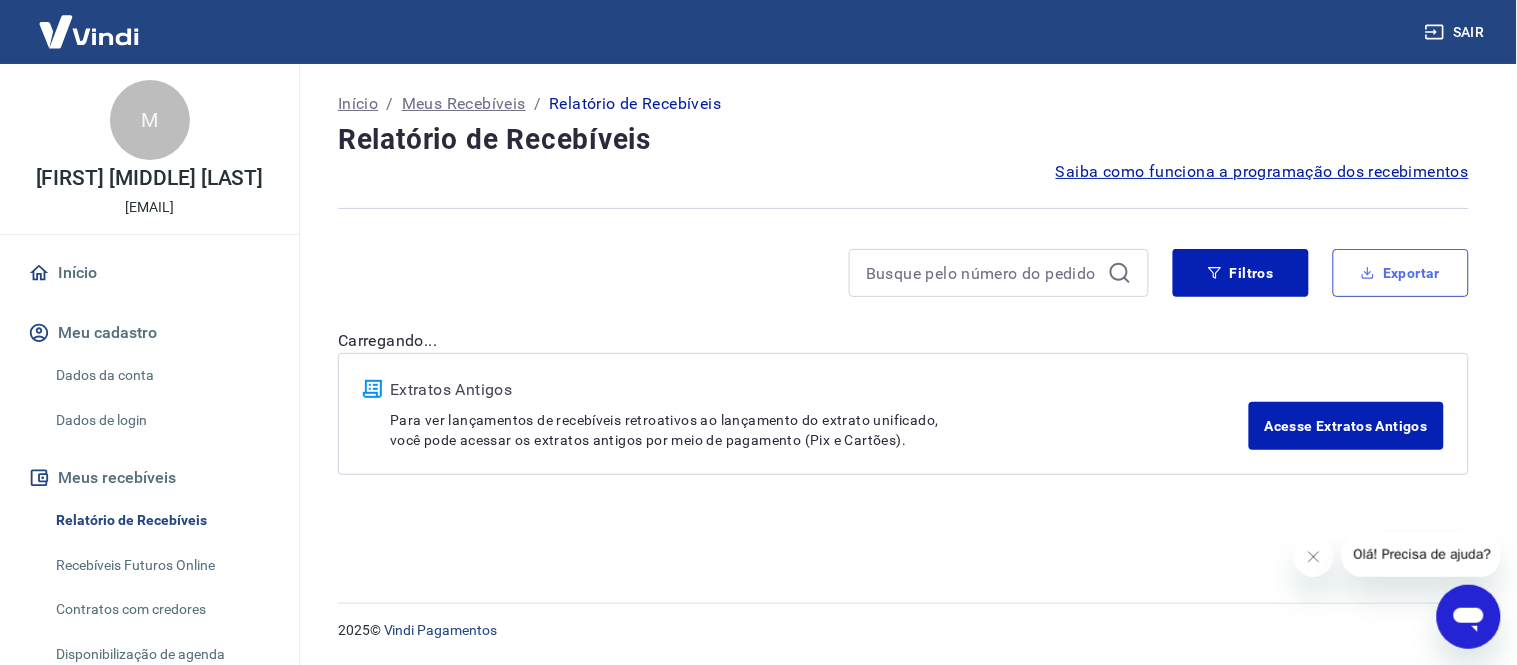 type on "02/08/2025" 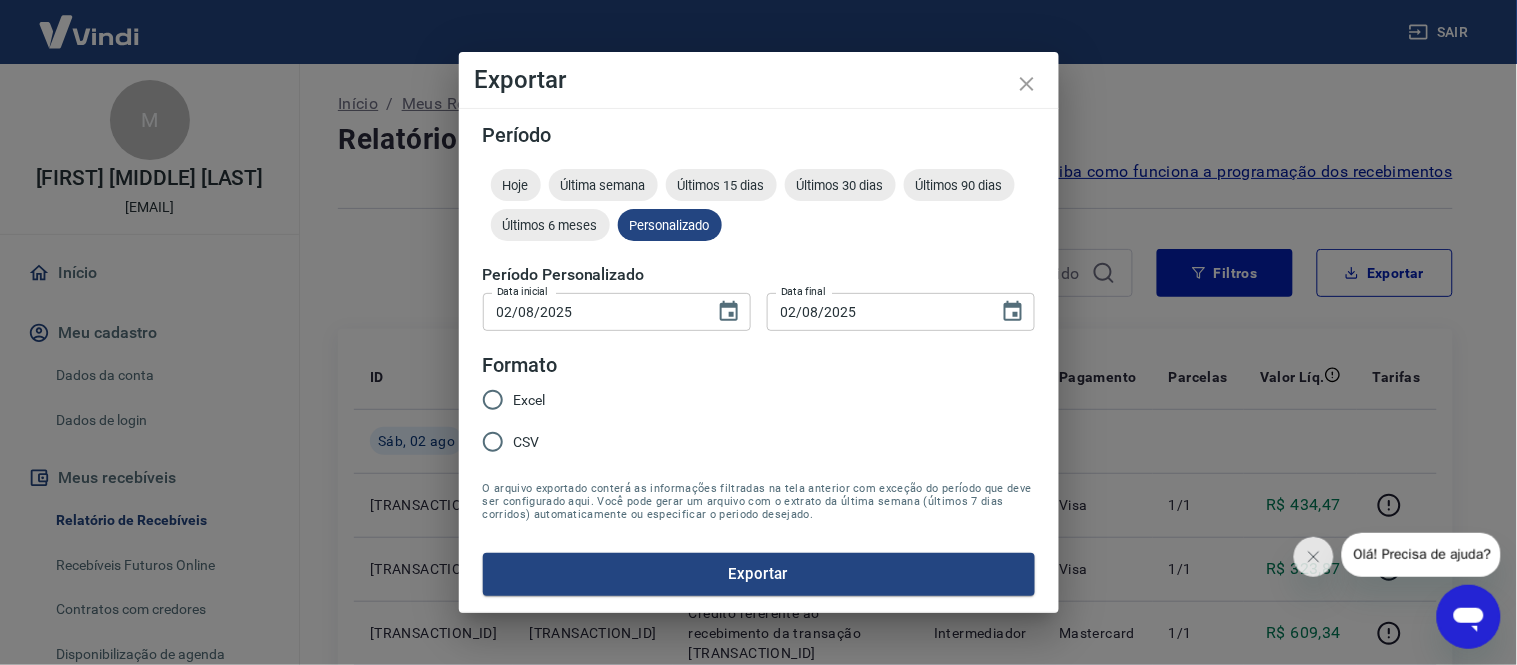 click on "Excel" at bounding box center (530, 400) 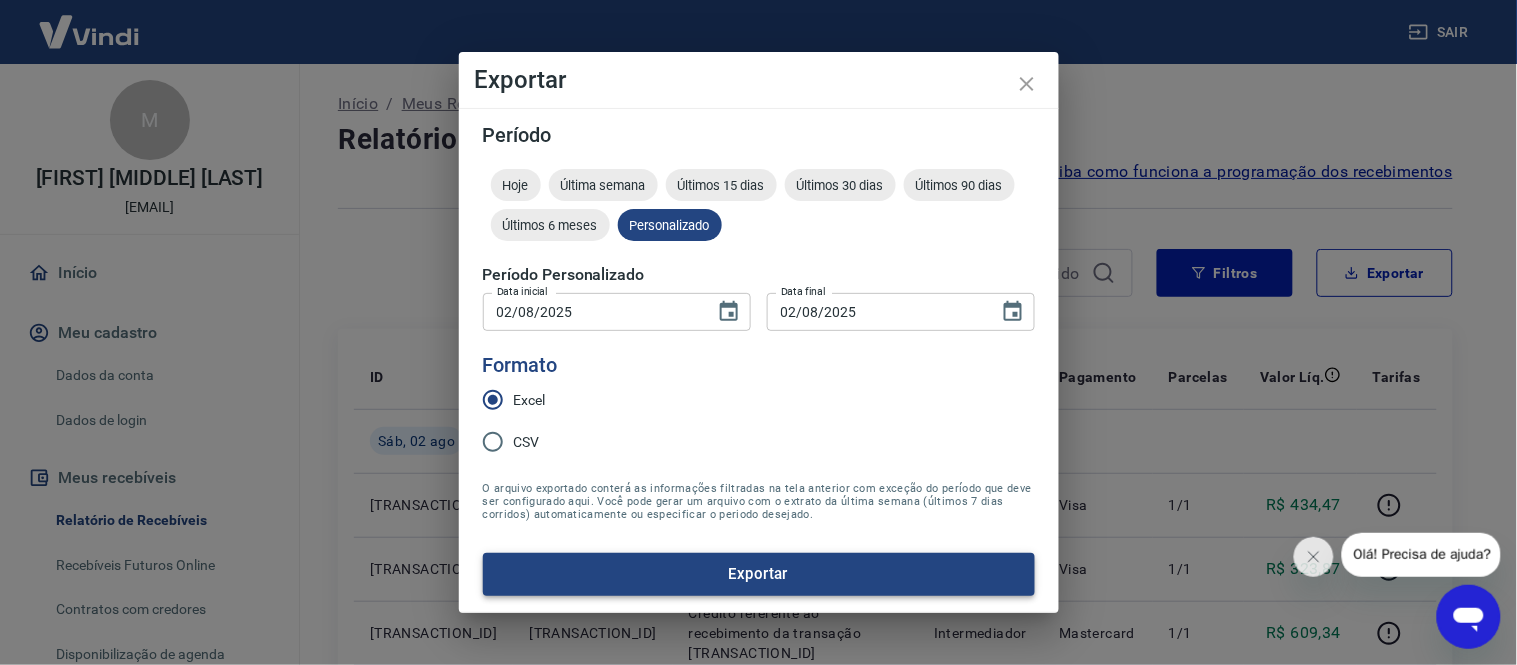 click on "Exportar" at bounding box center (759, 574) 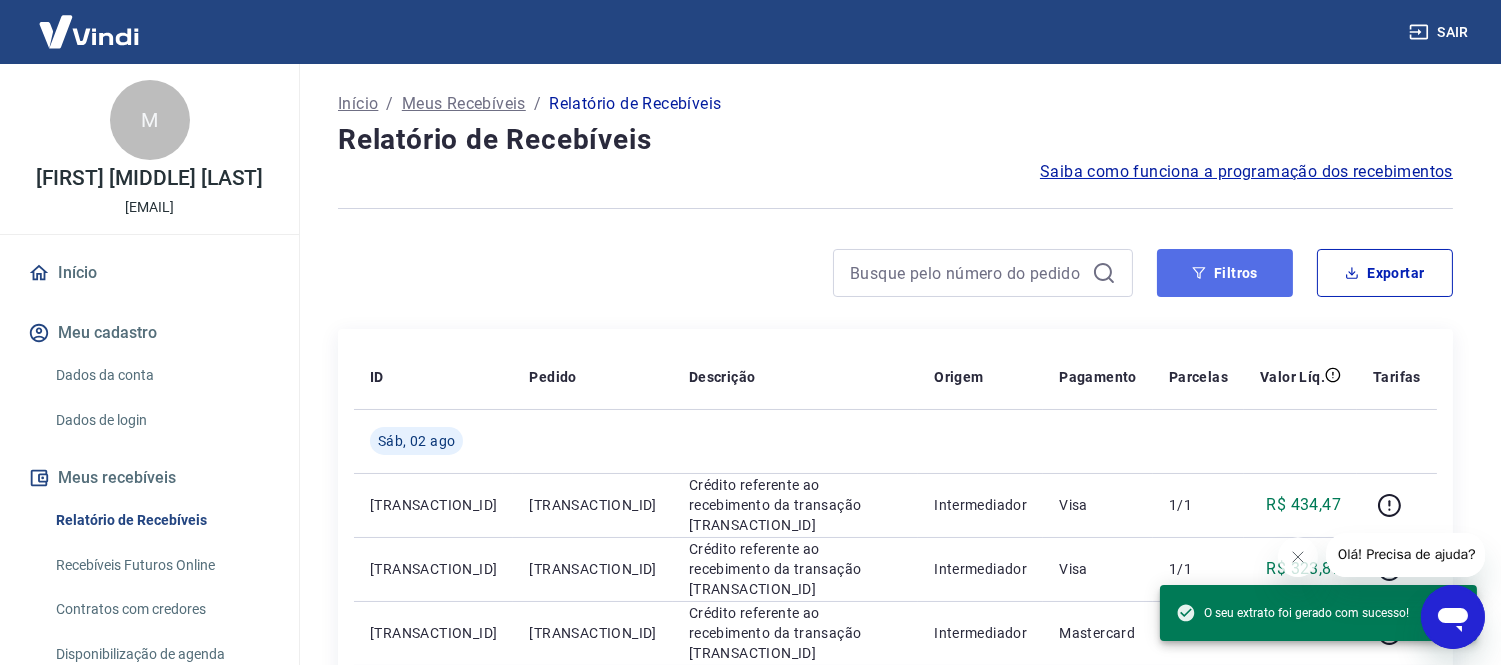 click on "Filtros" at bounding box center [1225, 273] 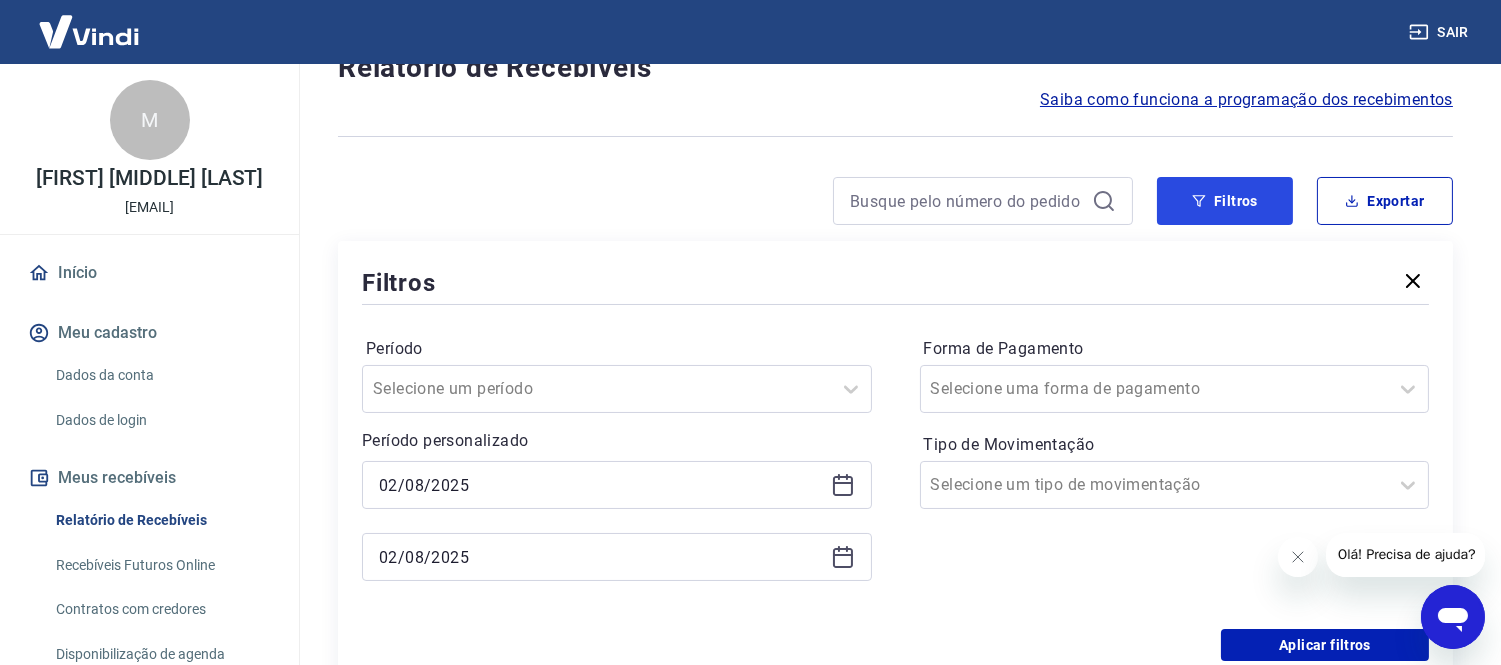 scroll, scrollTop: 111, scrollLeft: 0, axis: vertical 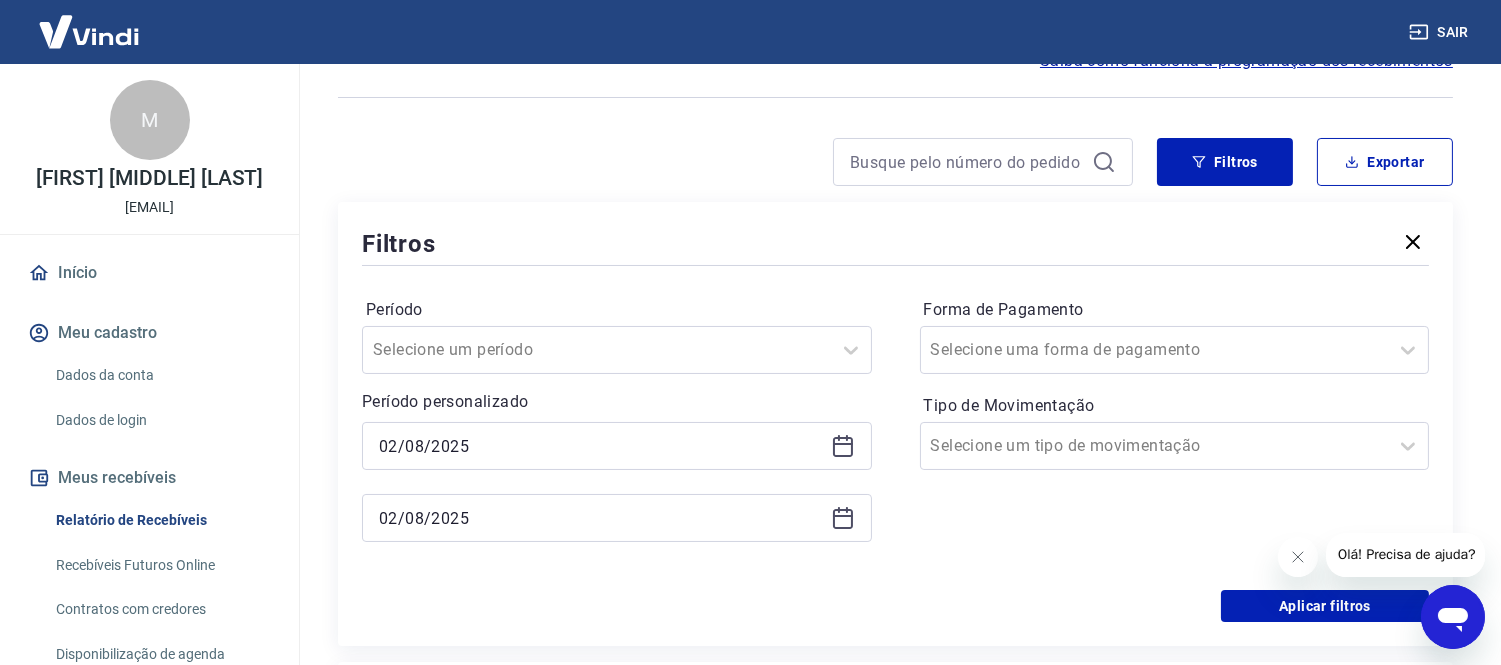 click on "02/08/2025" at bounding box center (617, 446) 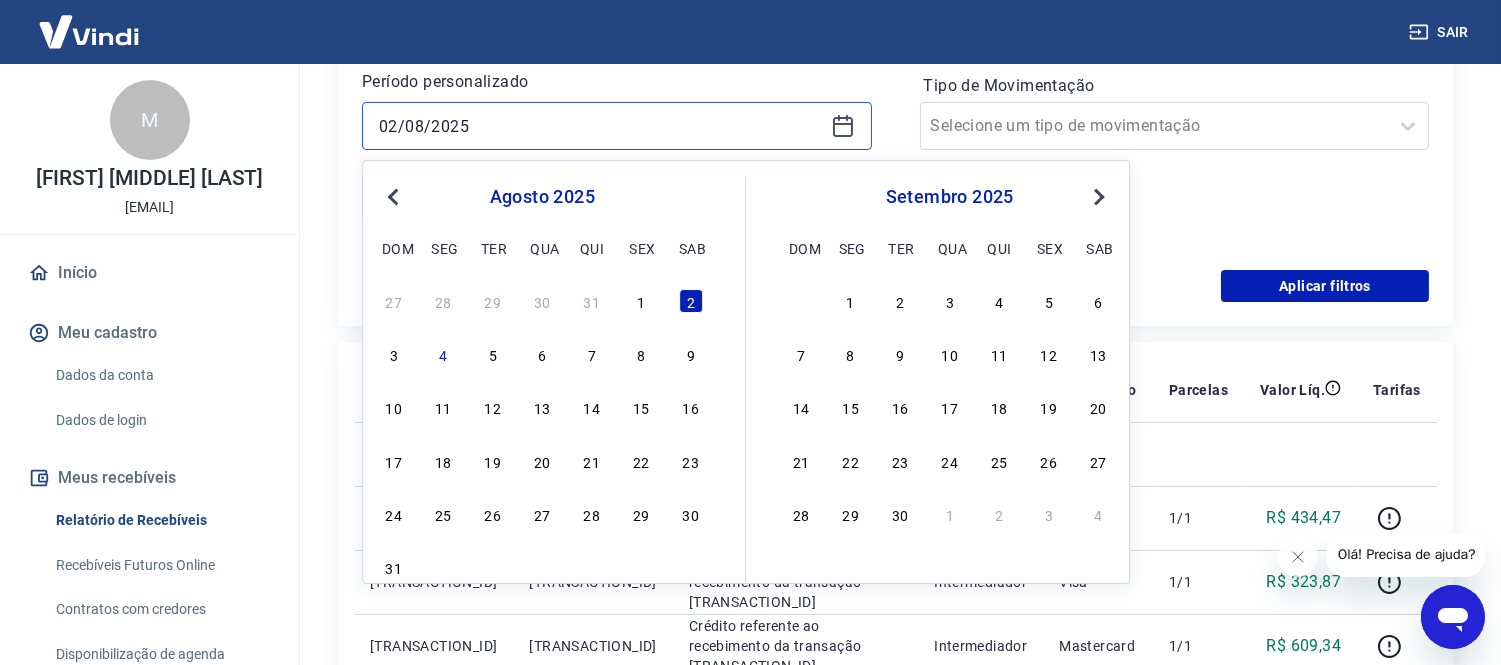 scroll, scrollTop: 444, scrollLeft: 0, axis: vertical 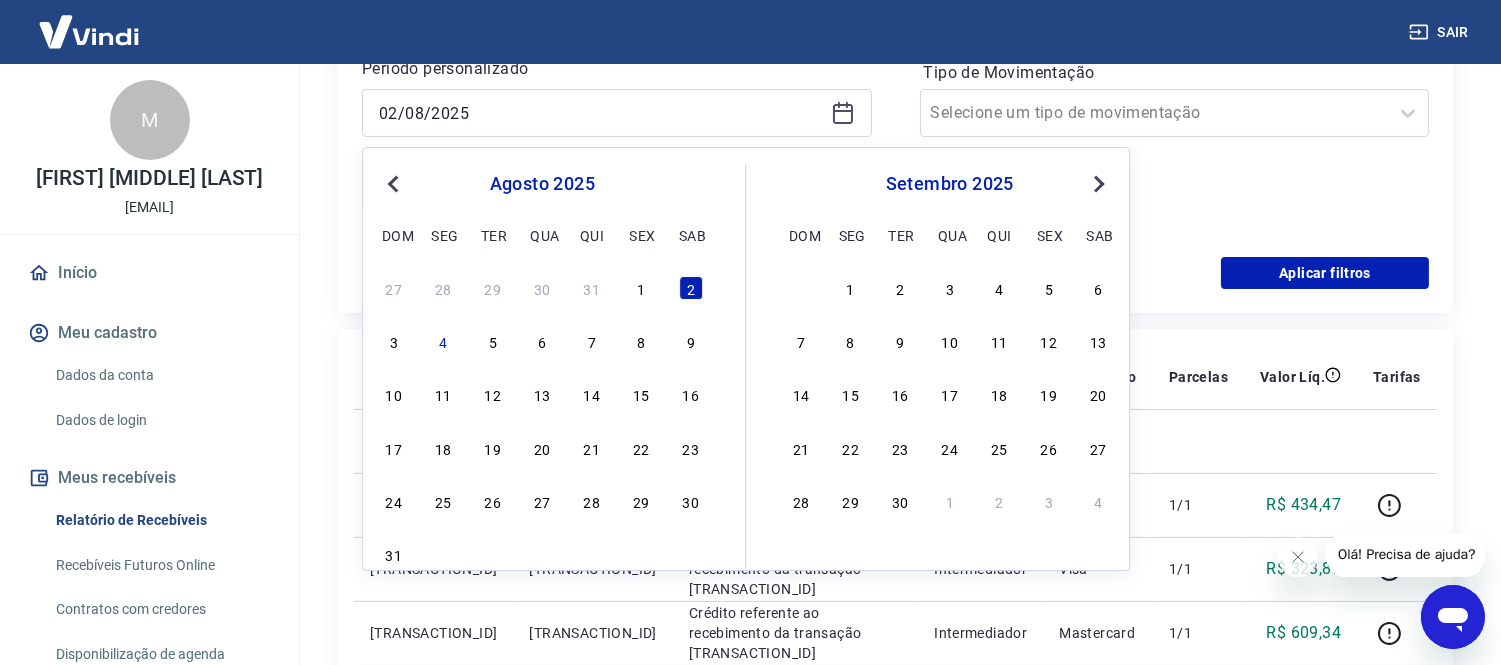 click on "3" at bounding box center [394, 341] 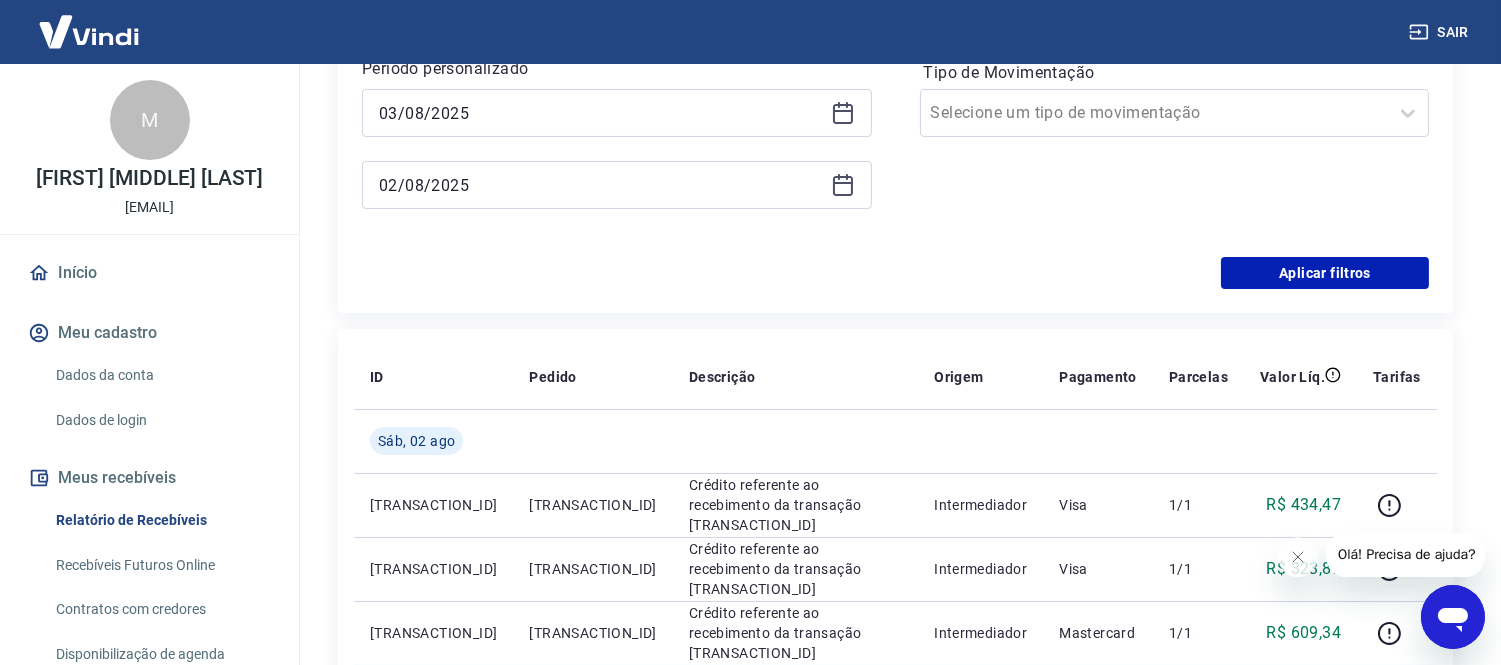 click 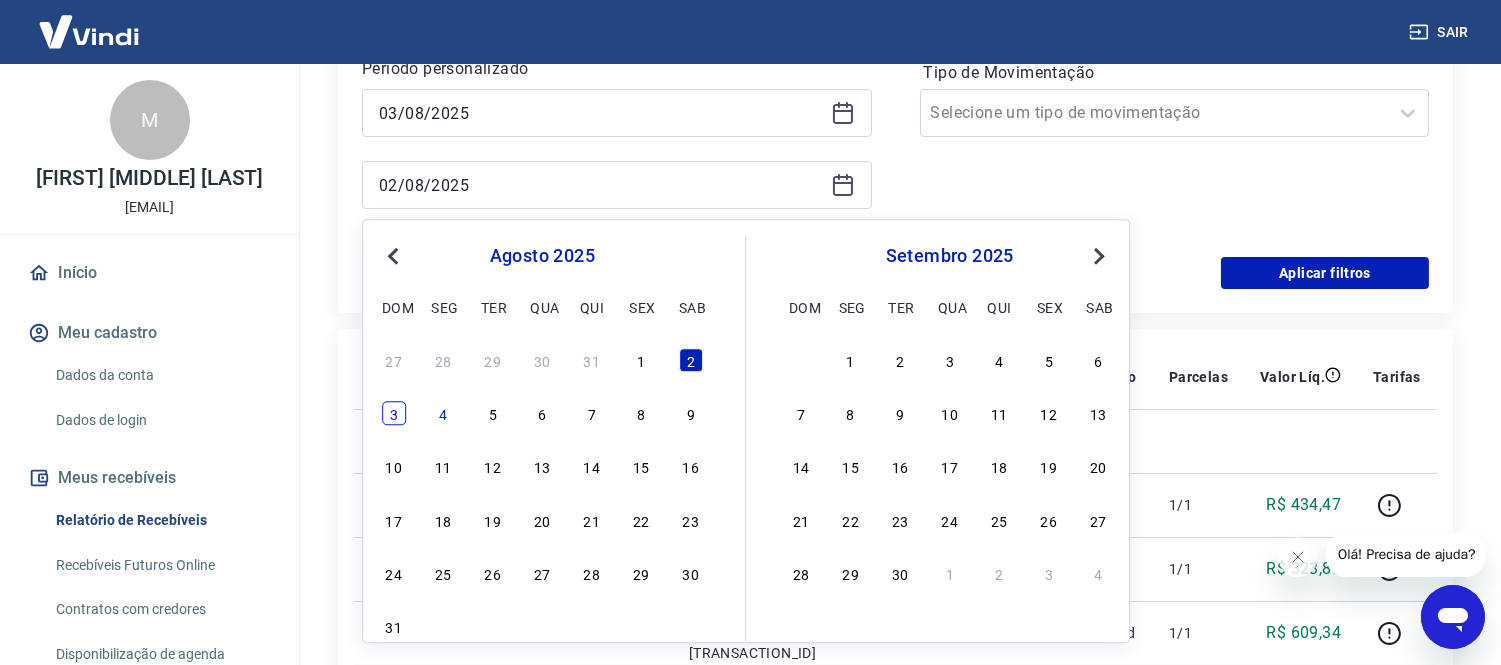 click on "3" at bounding box center (394, 414) 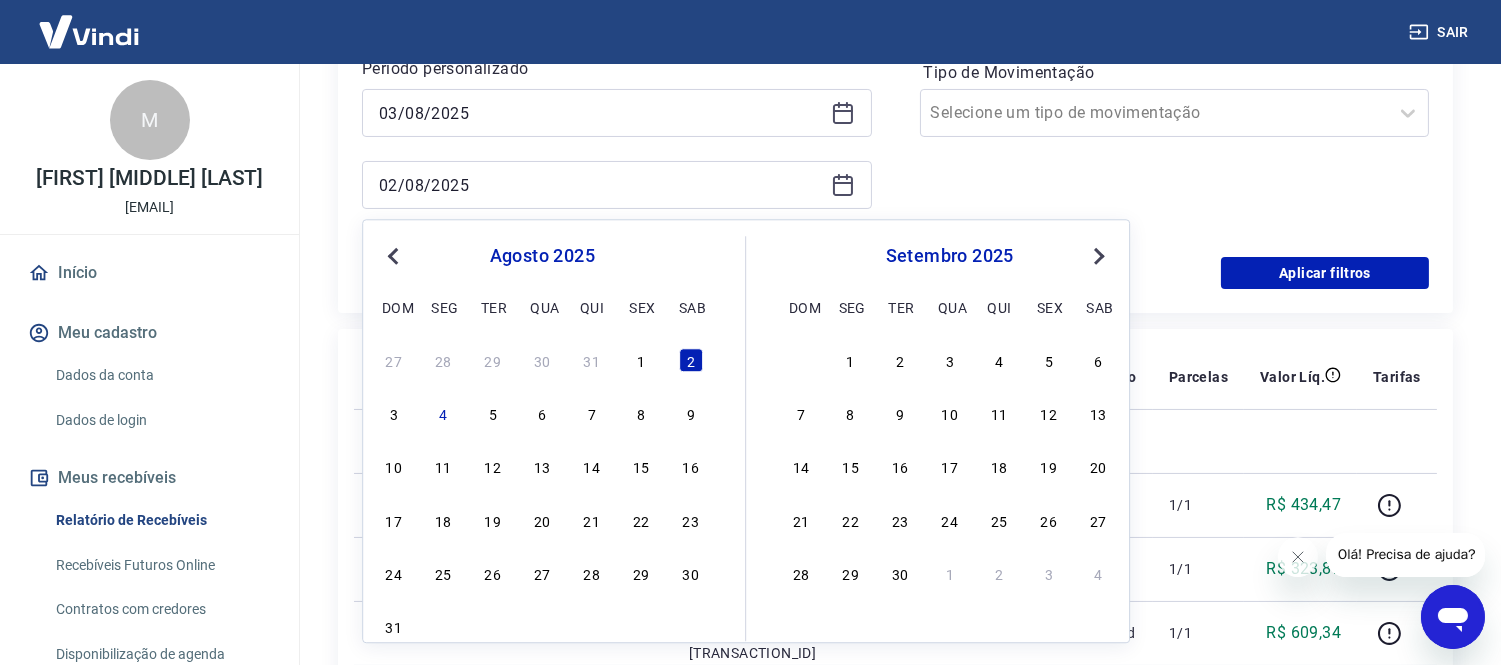 type on "03/08/2025" 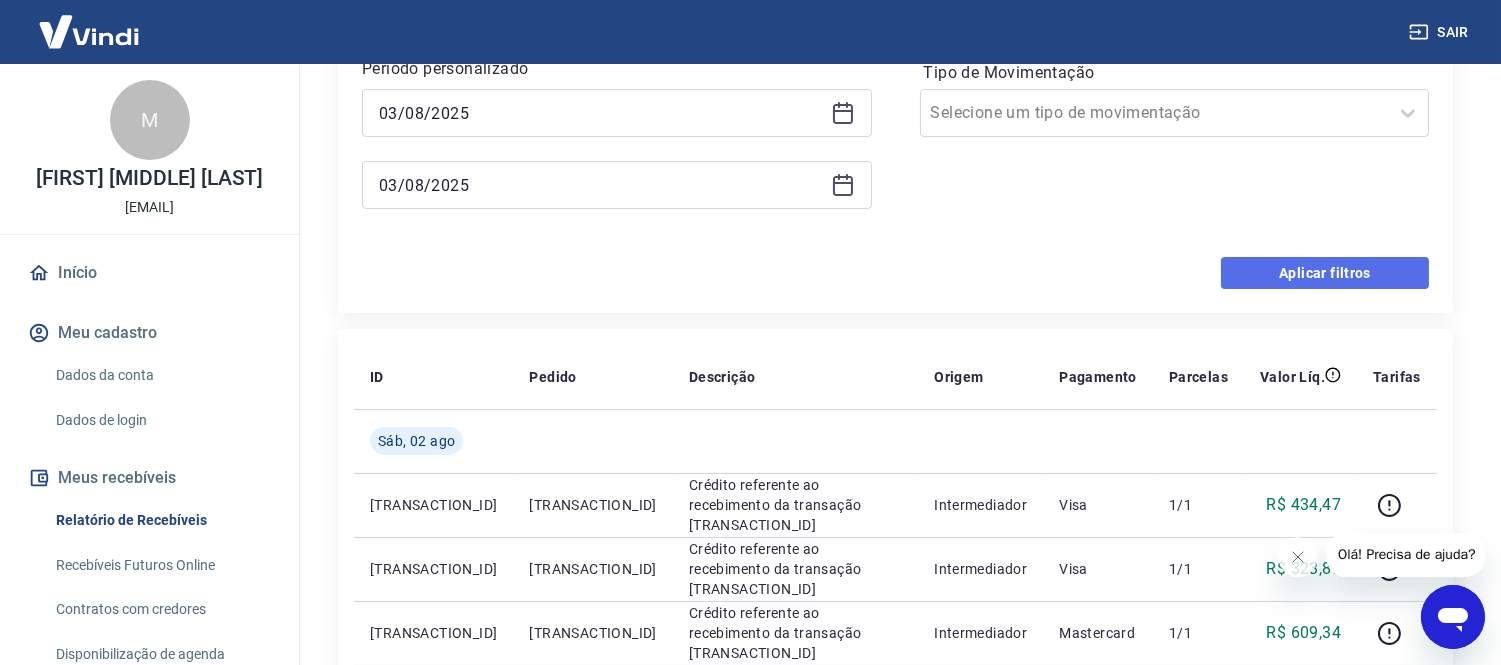 click on "Aplicar filtros" at bounding box center [1325, 273] 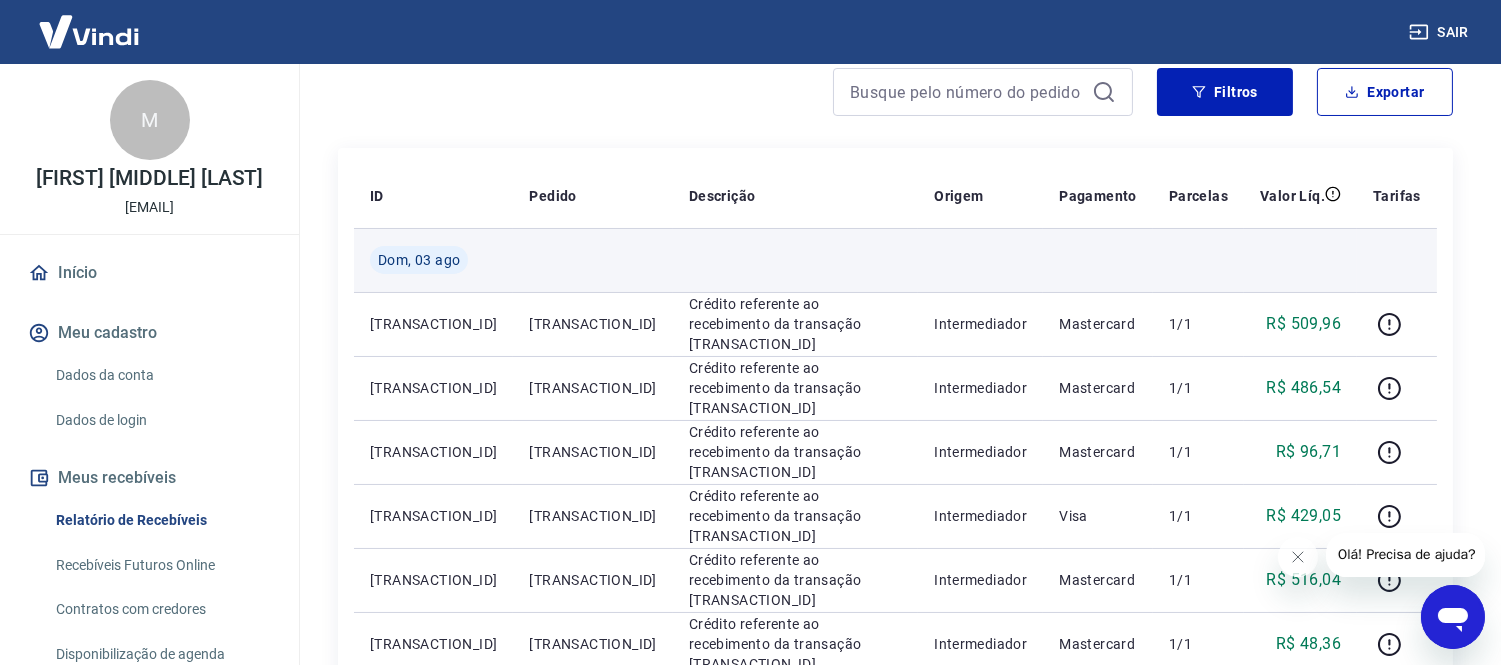 scroll, scrollTop: 111, scrollLeft: 0, axis: vertical 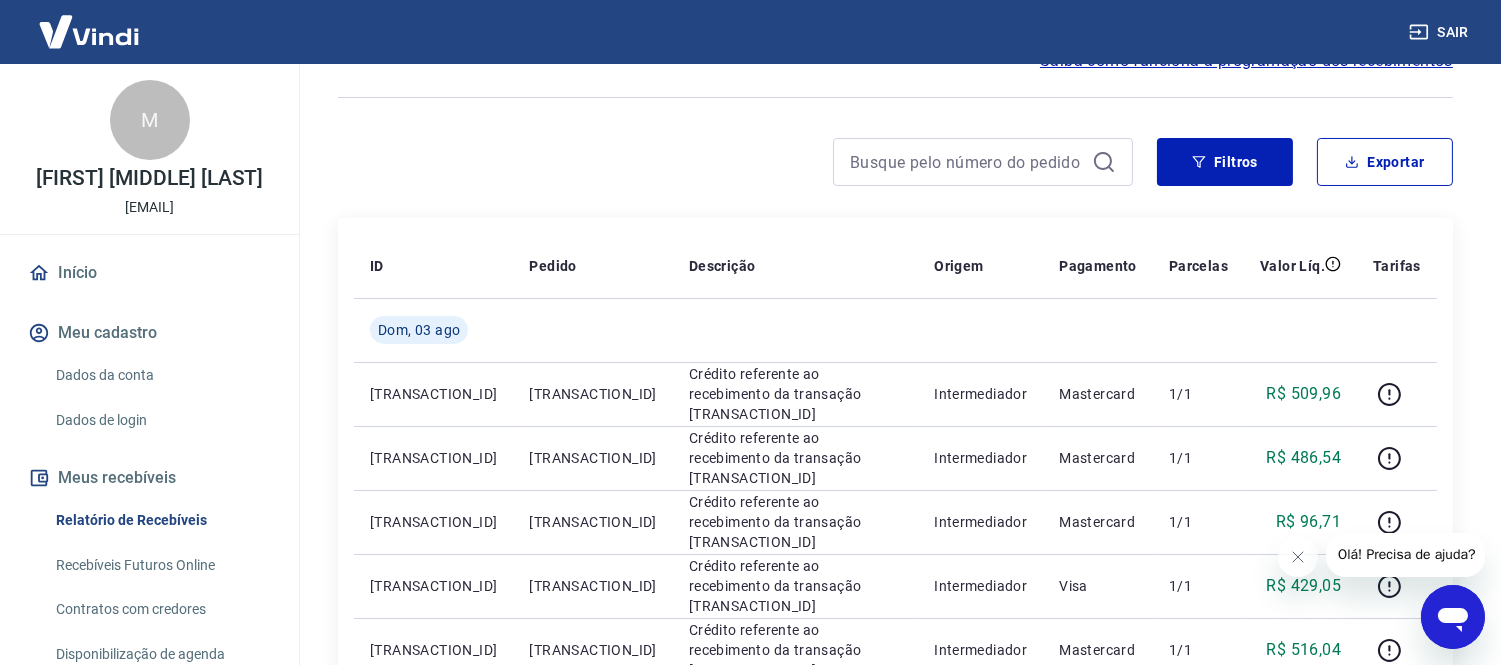 click on "Exportar" at bounding box center [1385, 162] 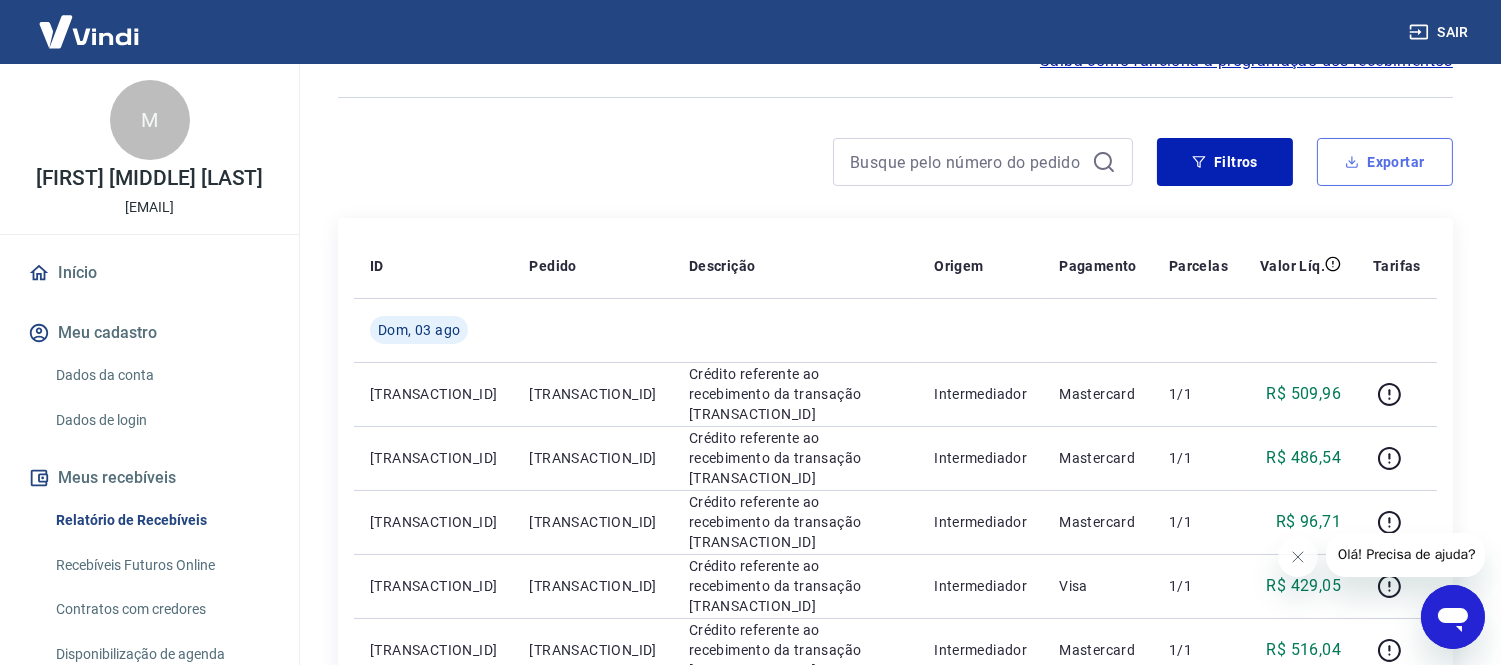 click on "Exportar" at bounding box center [1385, 162] 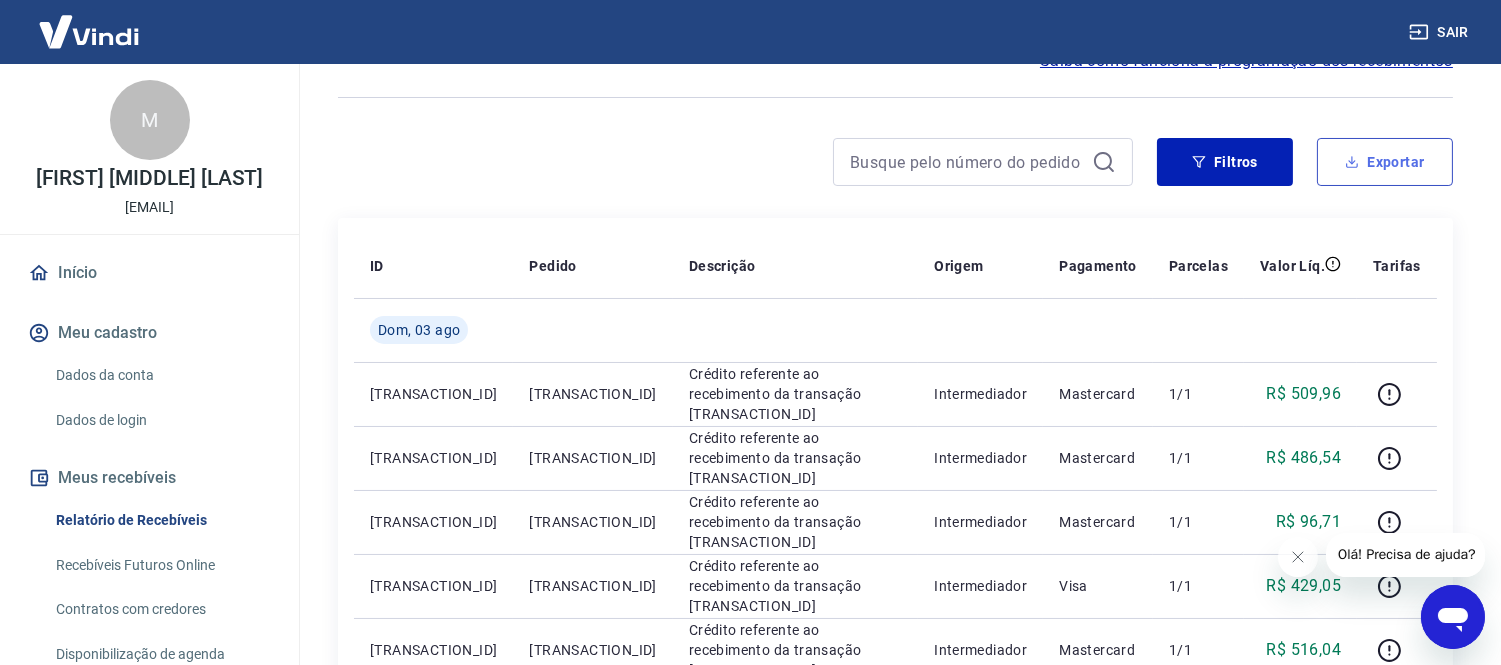 type on "03/08/2025" 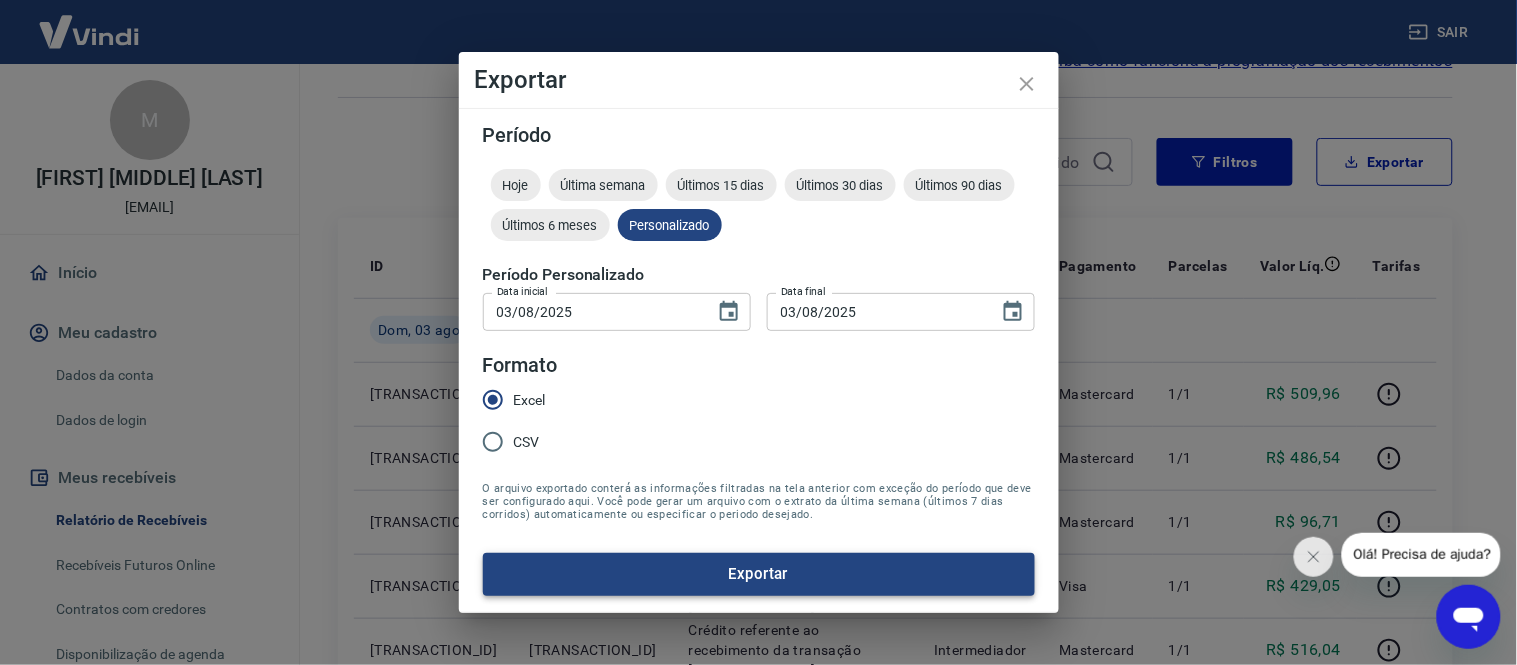 click on "Exportar" at bounding box center (759, 574) 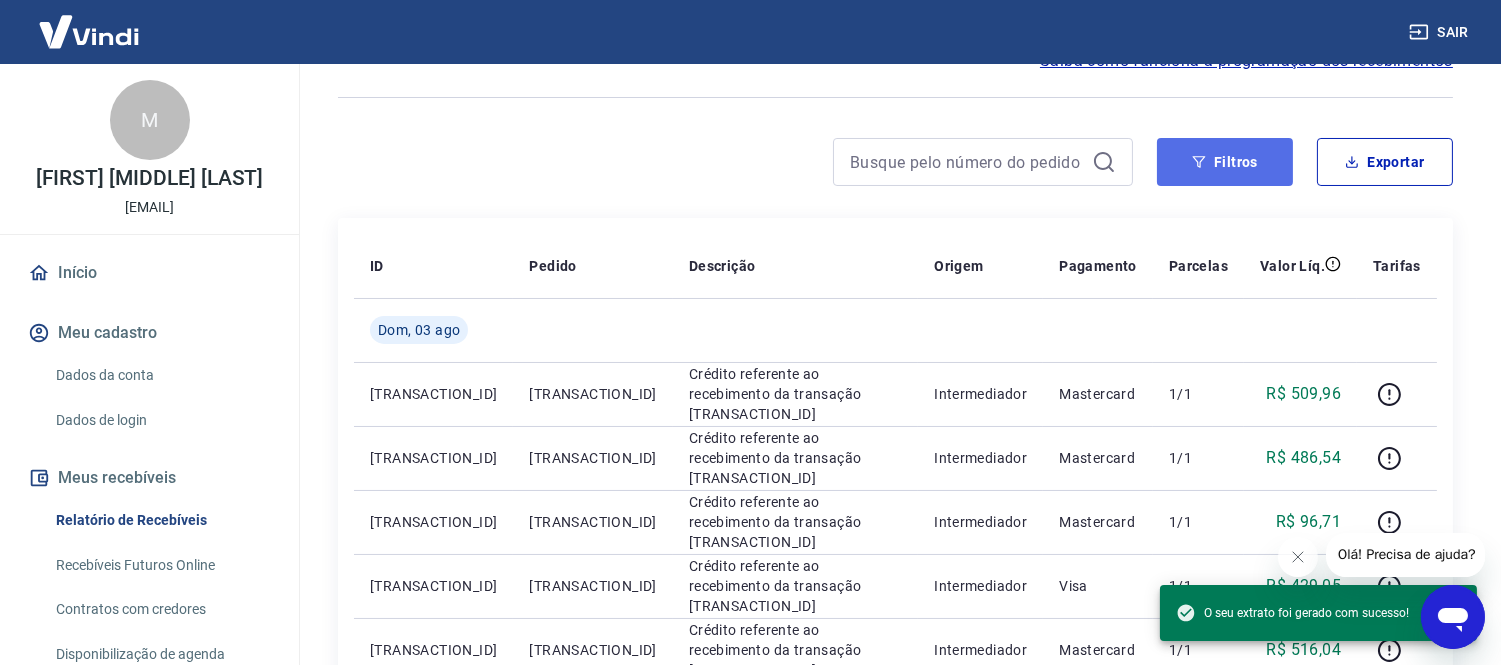 click on "Filtros" at bounding box center [1225, 162] 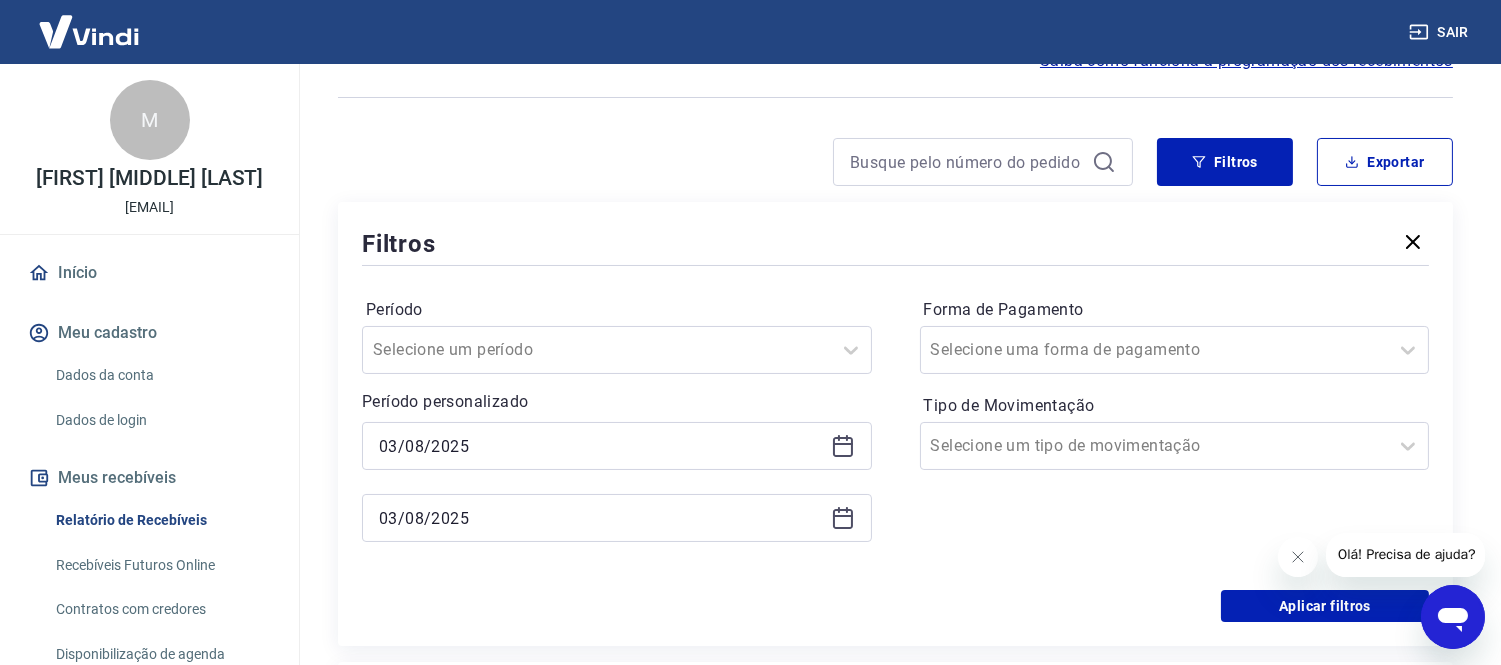 click 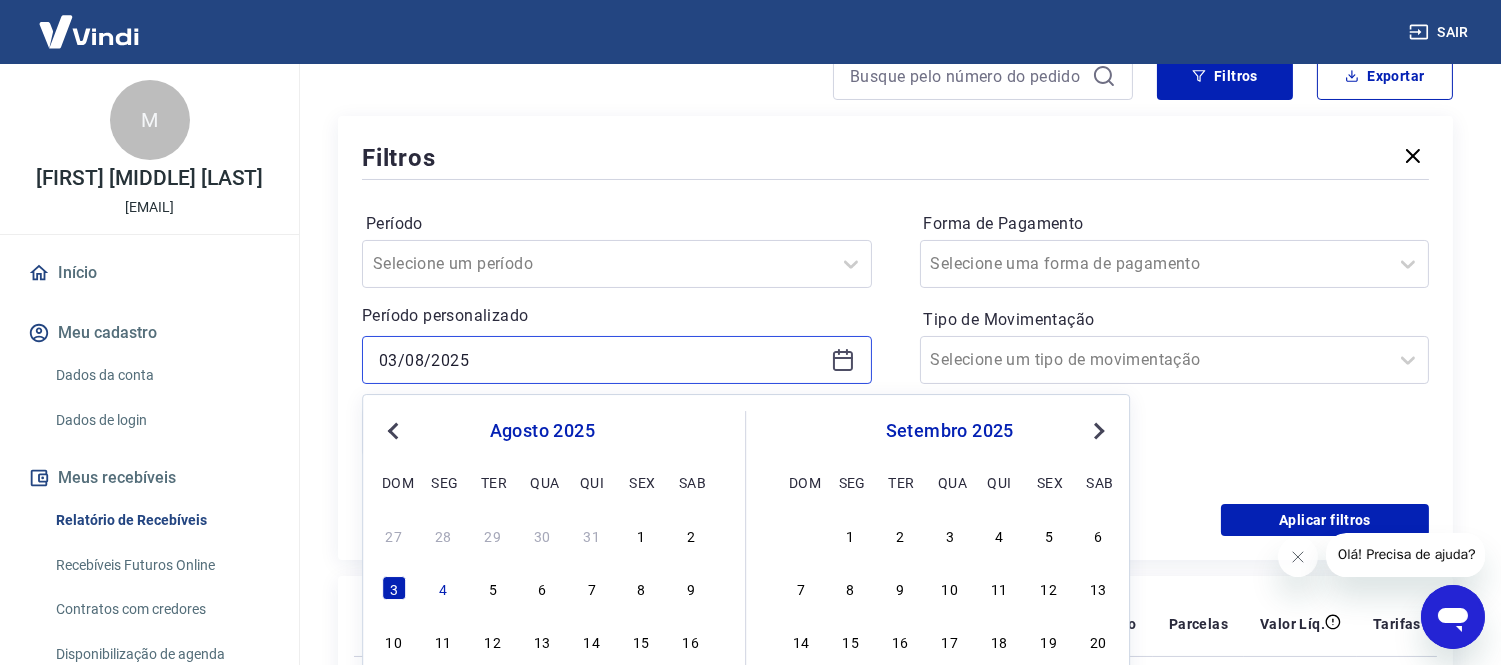 scroll, scrollTop: 333, scrollLeft: 0, axis: vertical 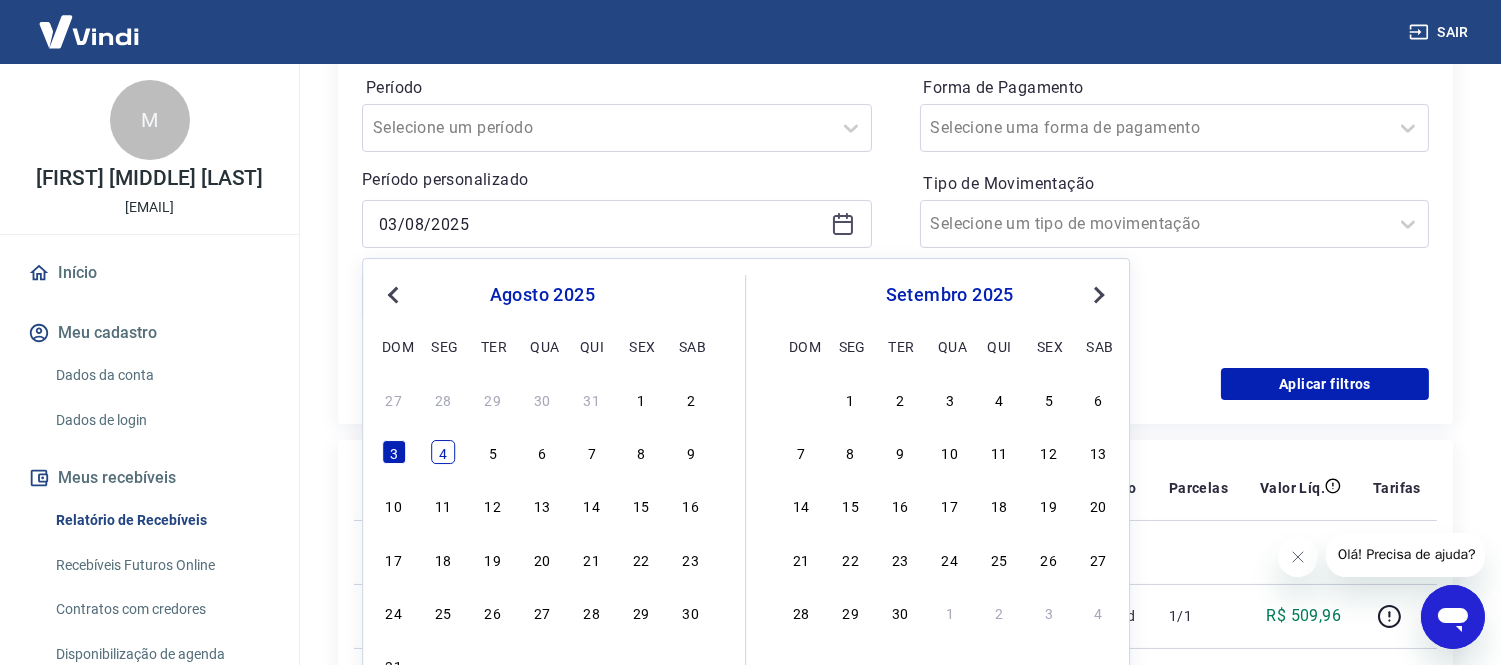 click on "3 4 5 6 7 8 9" at bounding box center [542, 452] 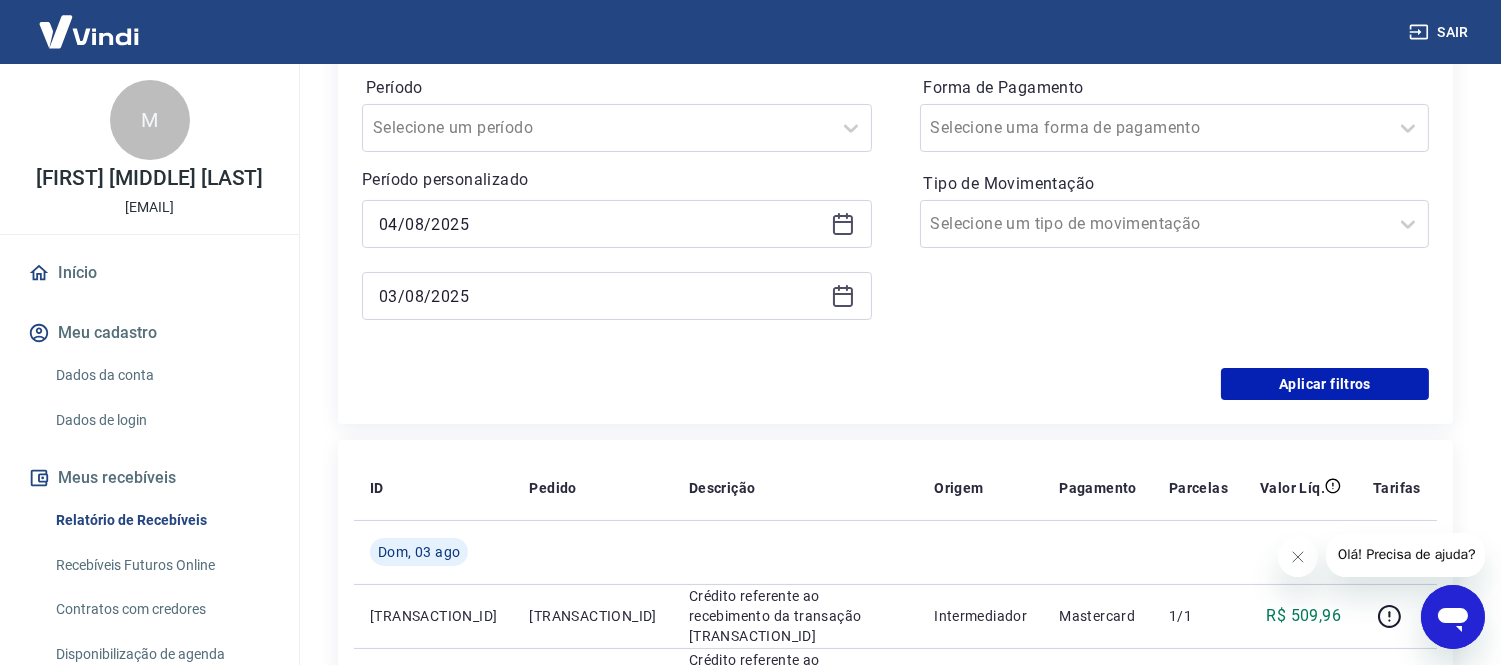 click 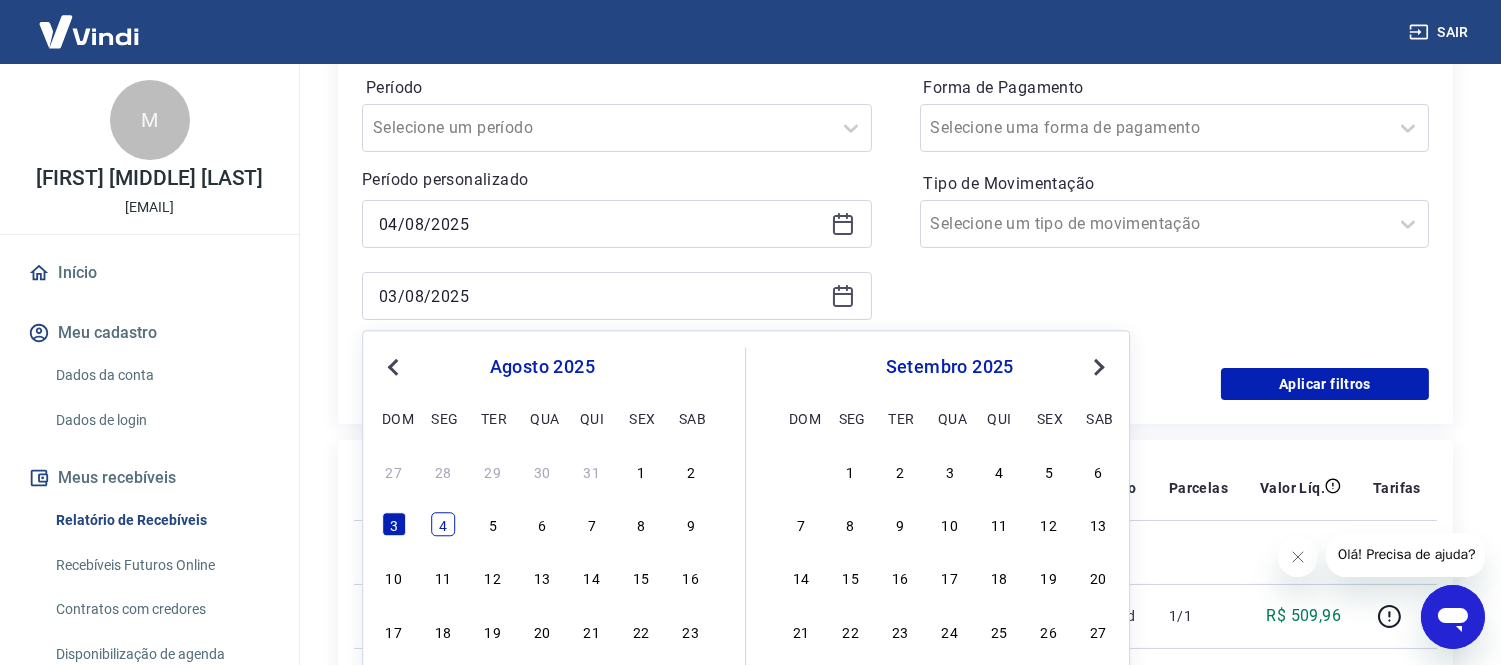 click on "4" at bounding box center [443, 525] 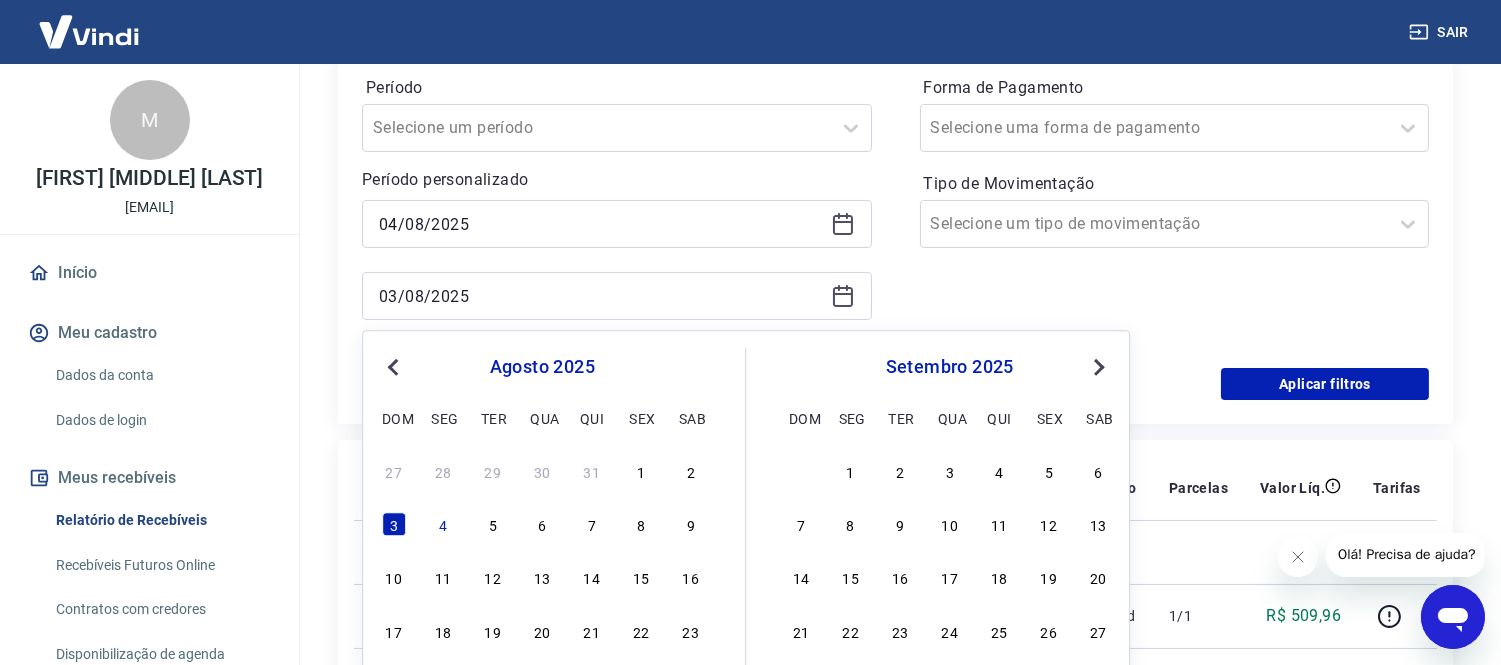 type on "04/08/2025" 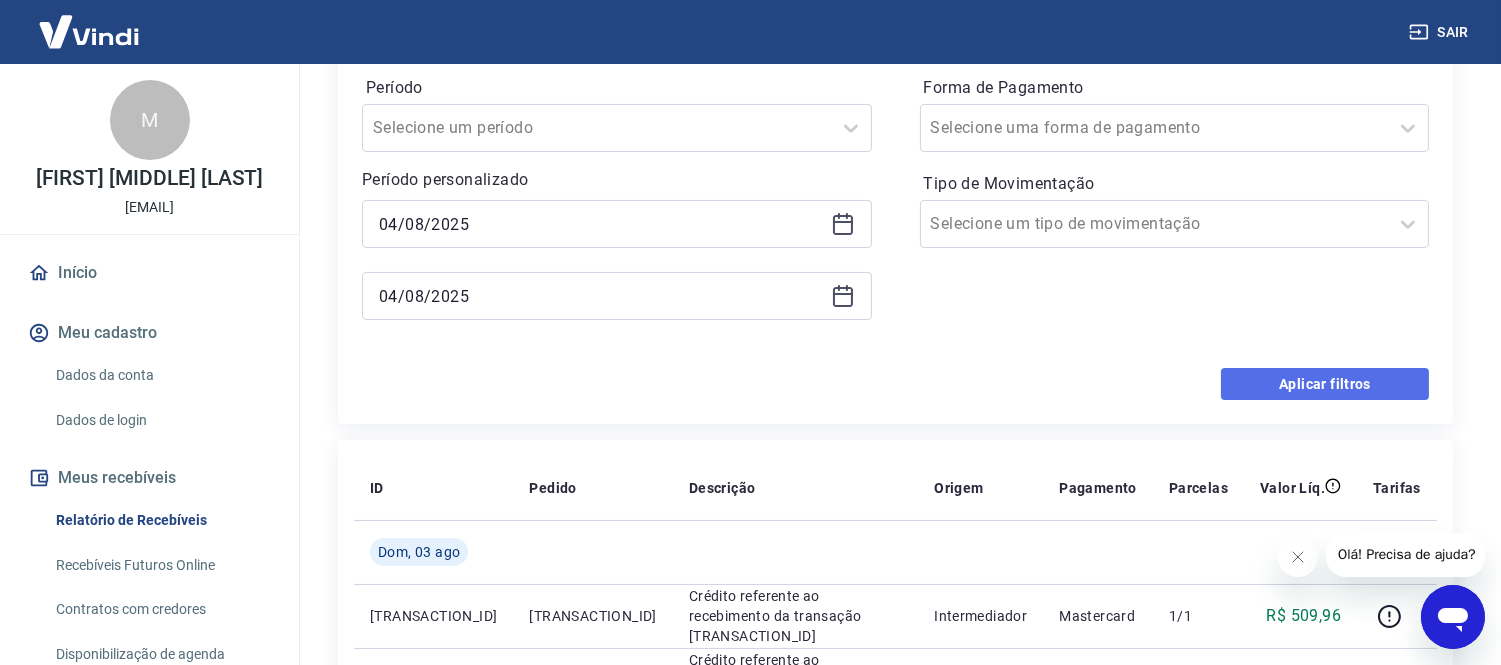 click on "Aplicar filtros" at bounding box center (1325, 384) 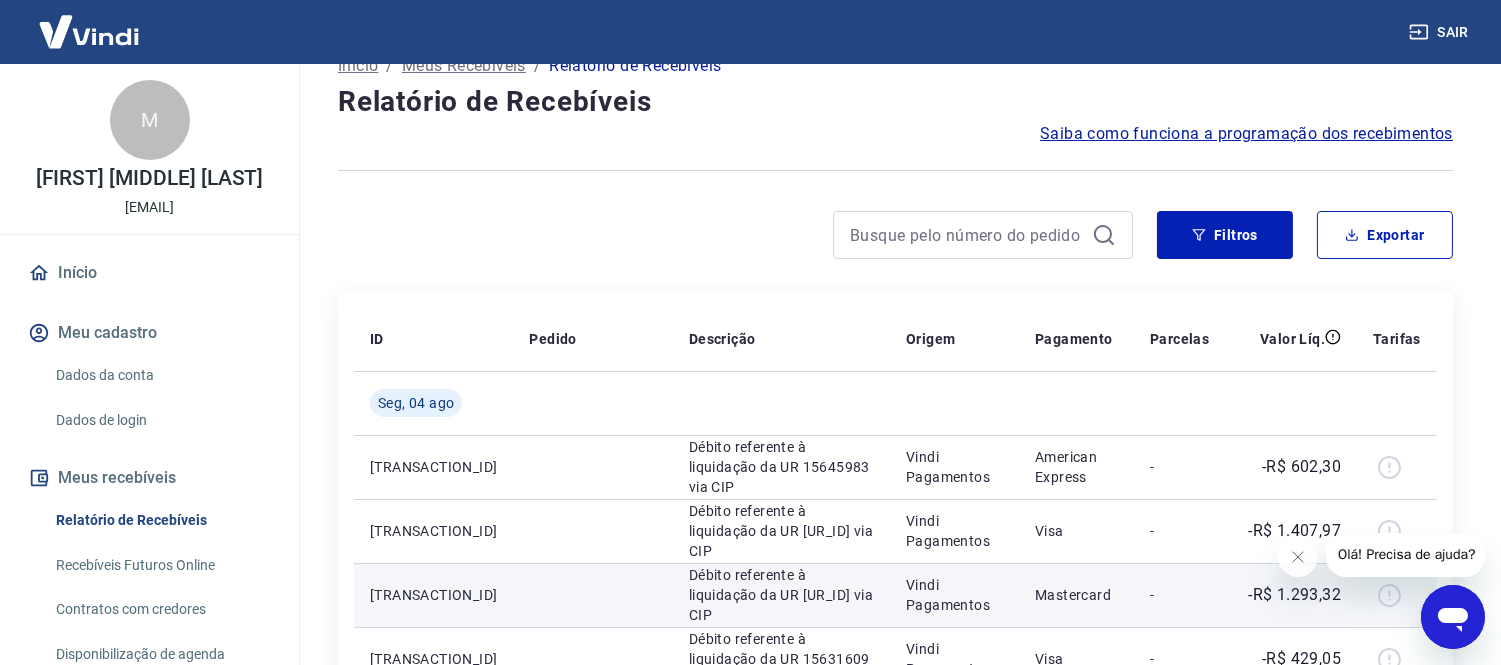 scroll, scrollTop: 0, scrollLeft: 0, axis: both 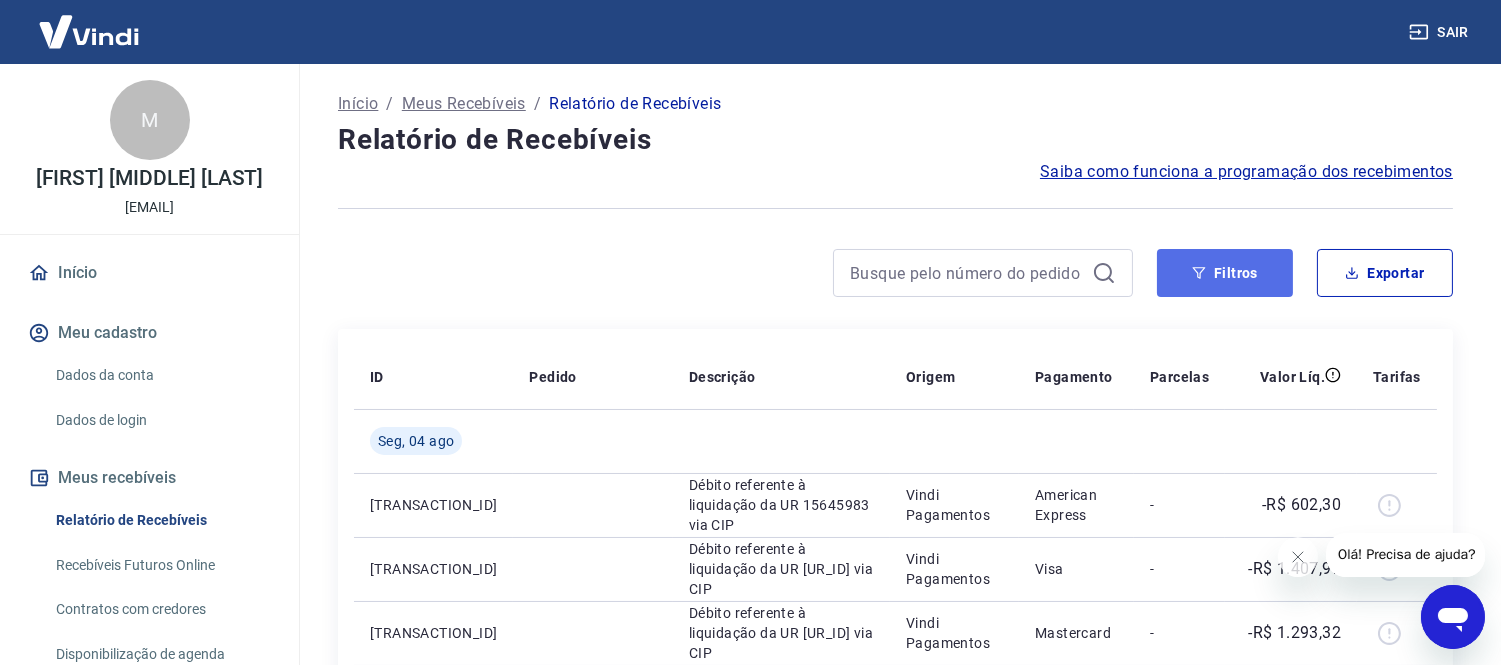 click on "Filtros" at bounding box center (1225, 273) 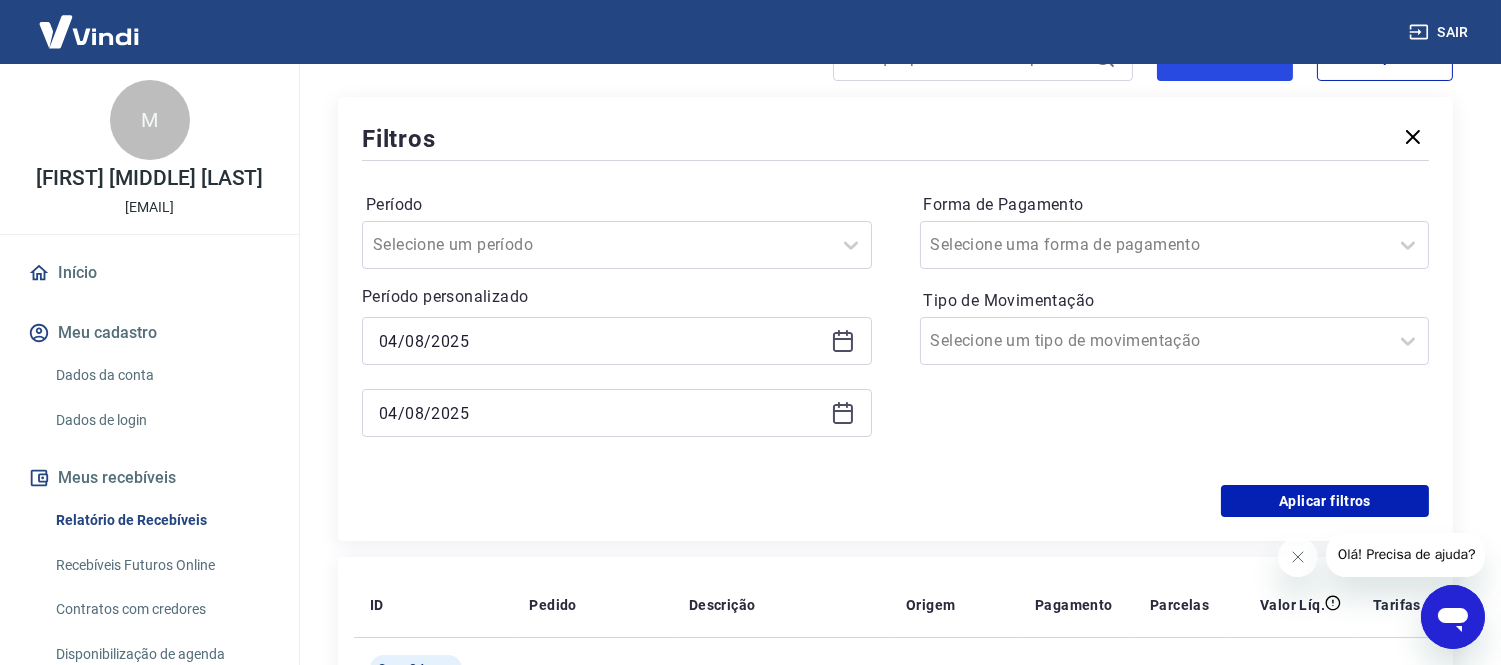 scroll, scrollTop: 222, scrollLeft: 0, axis: vertical 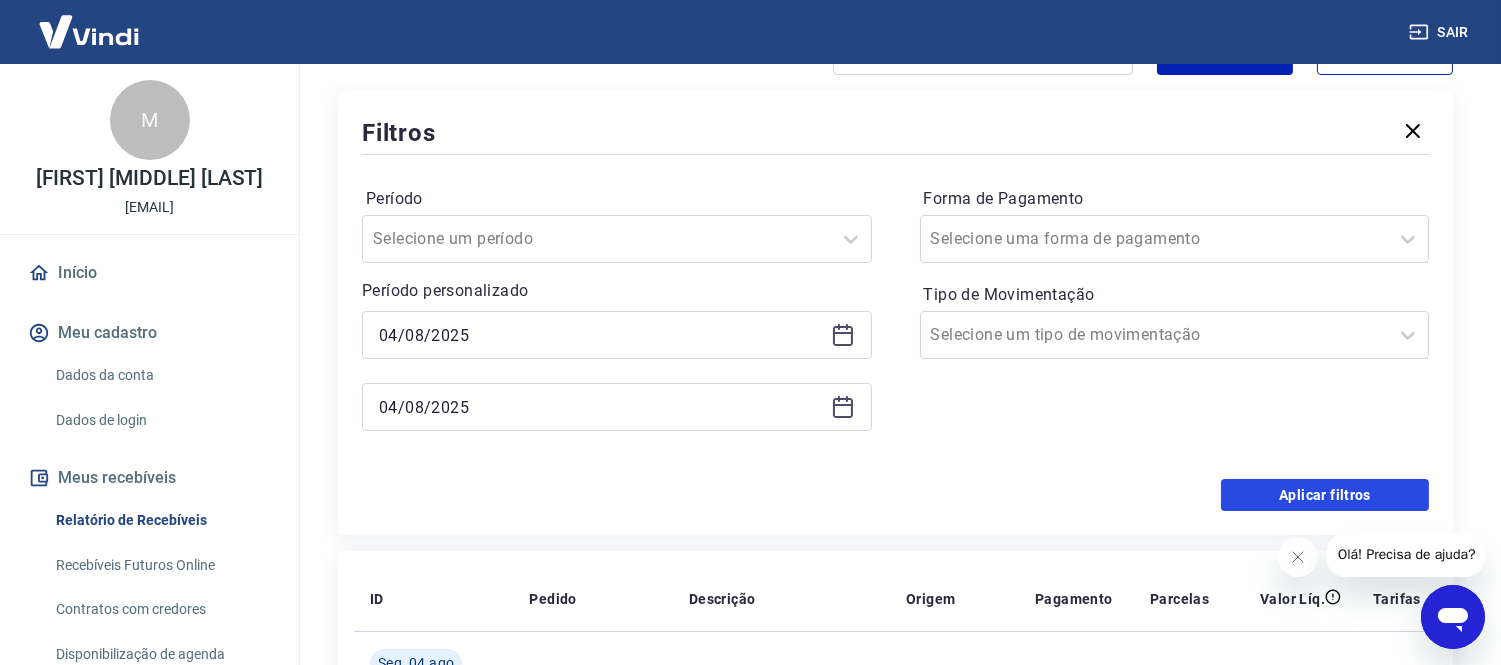 drag, startPoint x: 1246, startPoint y: 488, endPoint x: 963, endPoint y: 381, distance: 302.55246 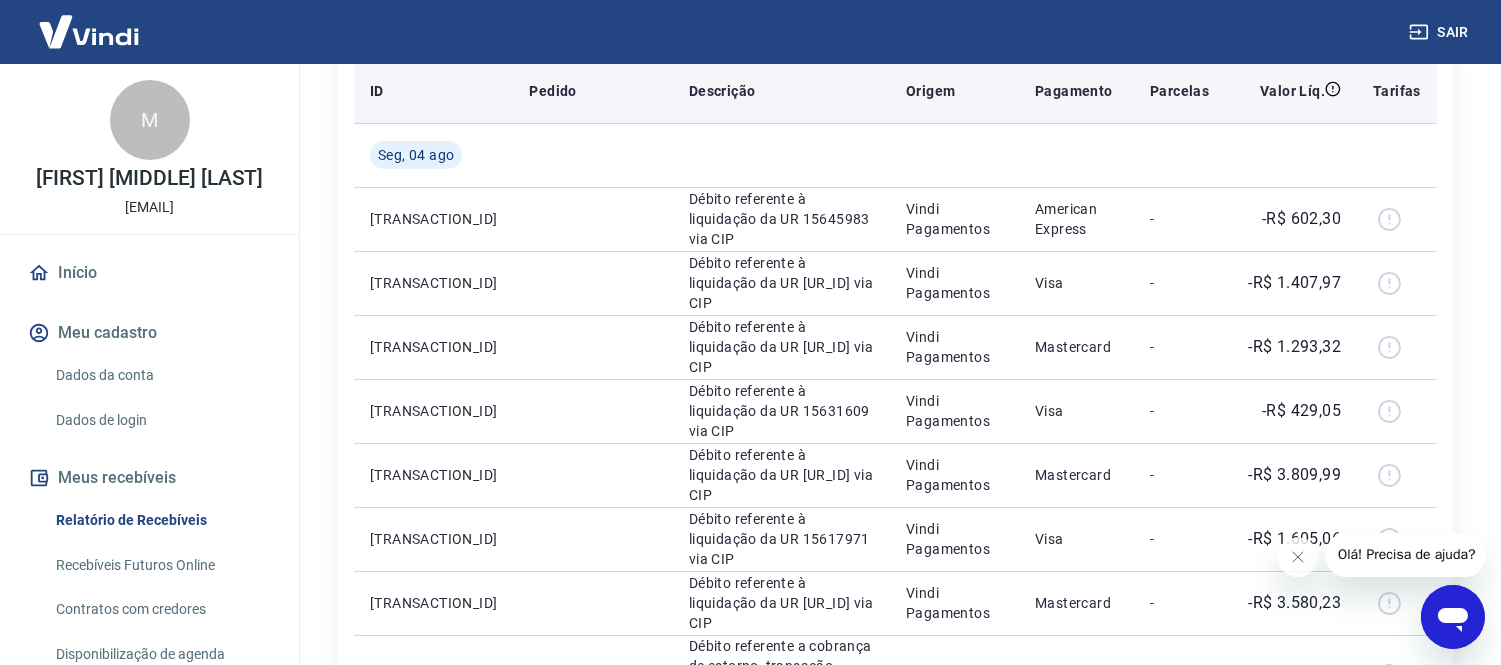 scroll, scrollTop: 0, scrollLeft: 0, axis: both 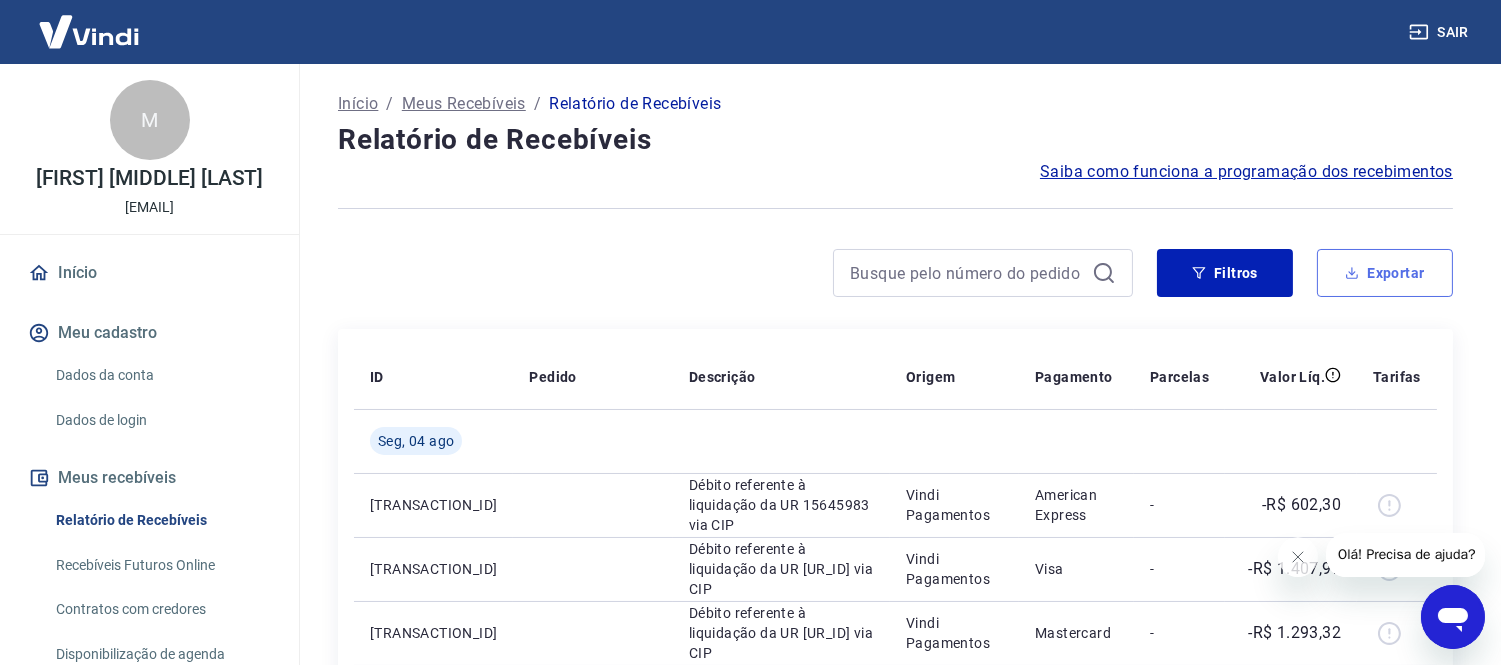 click on "Exportar" at bounding box center (1385, 273) 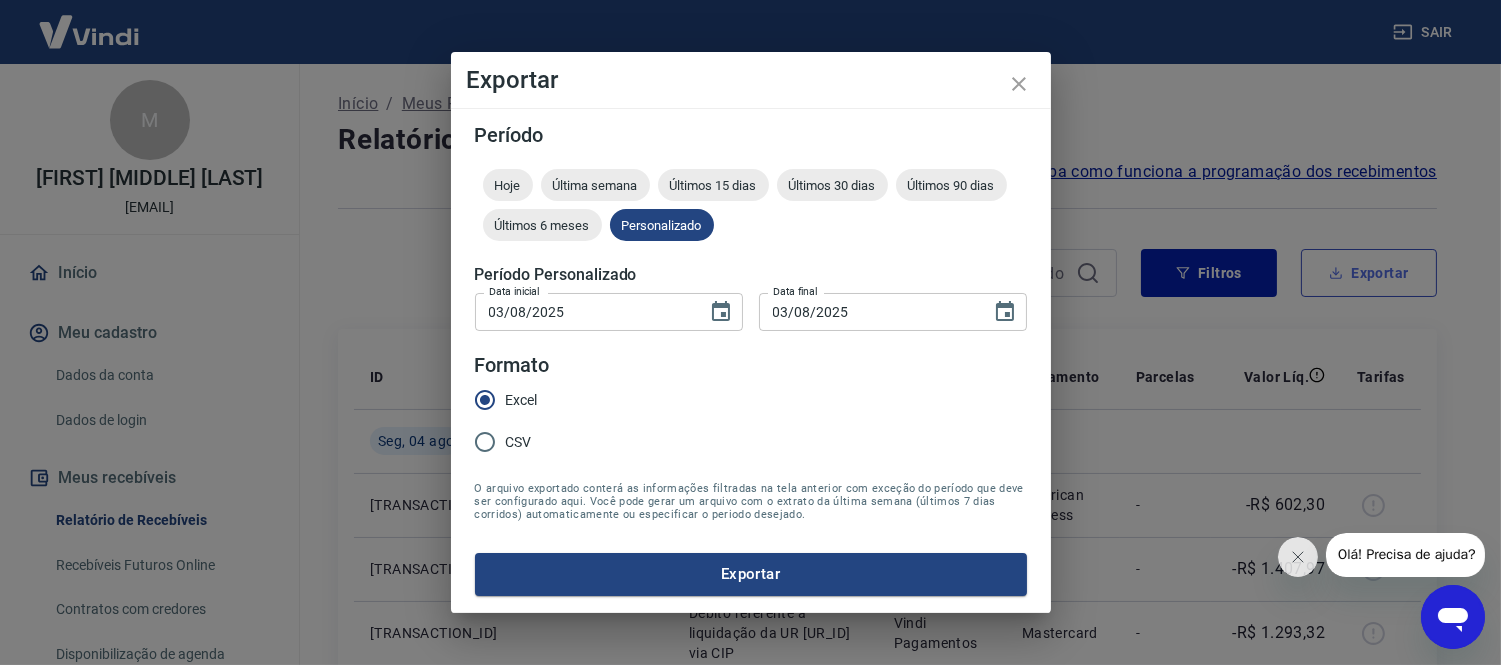 type on "04/08/2025" 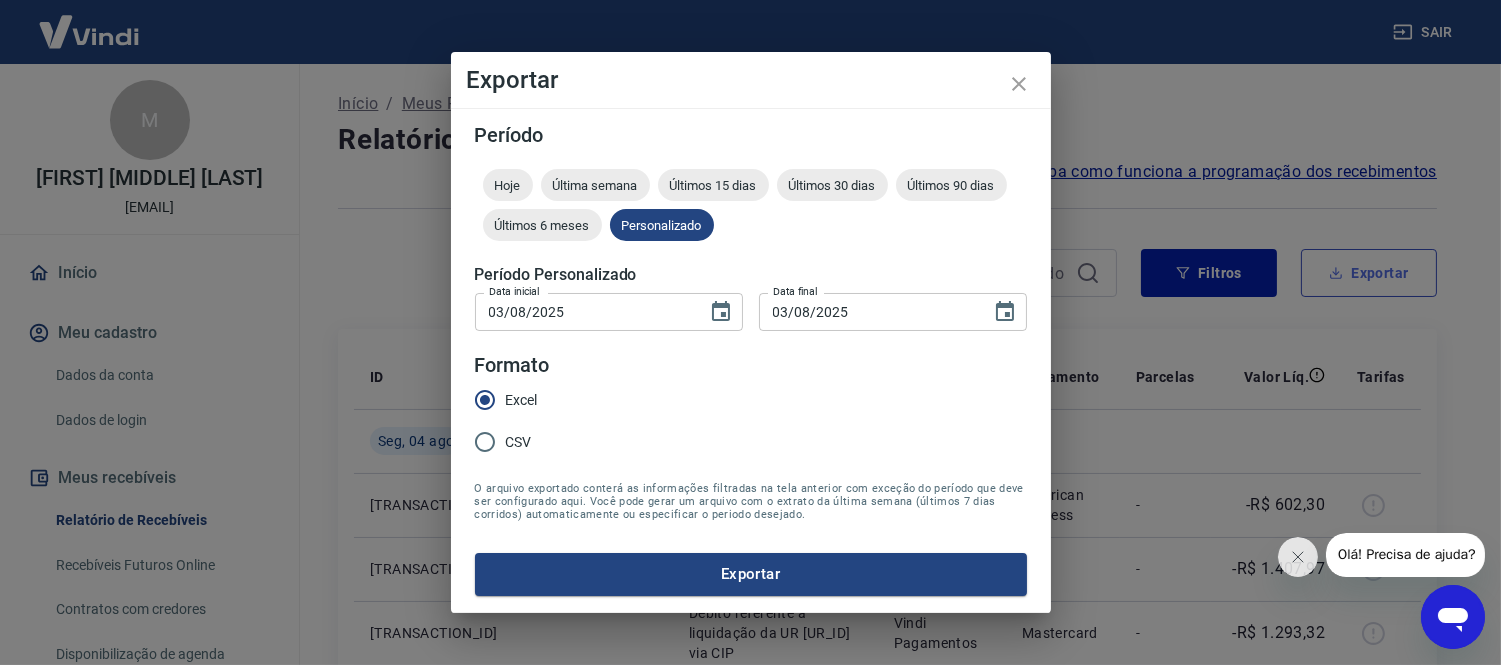 type on "04/08/2025" 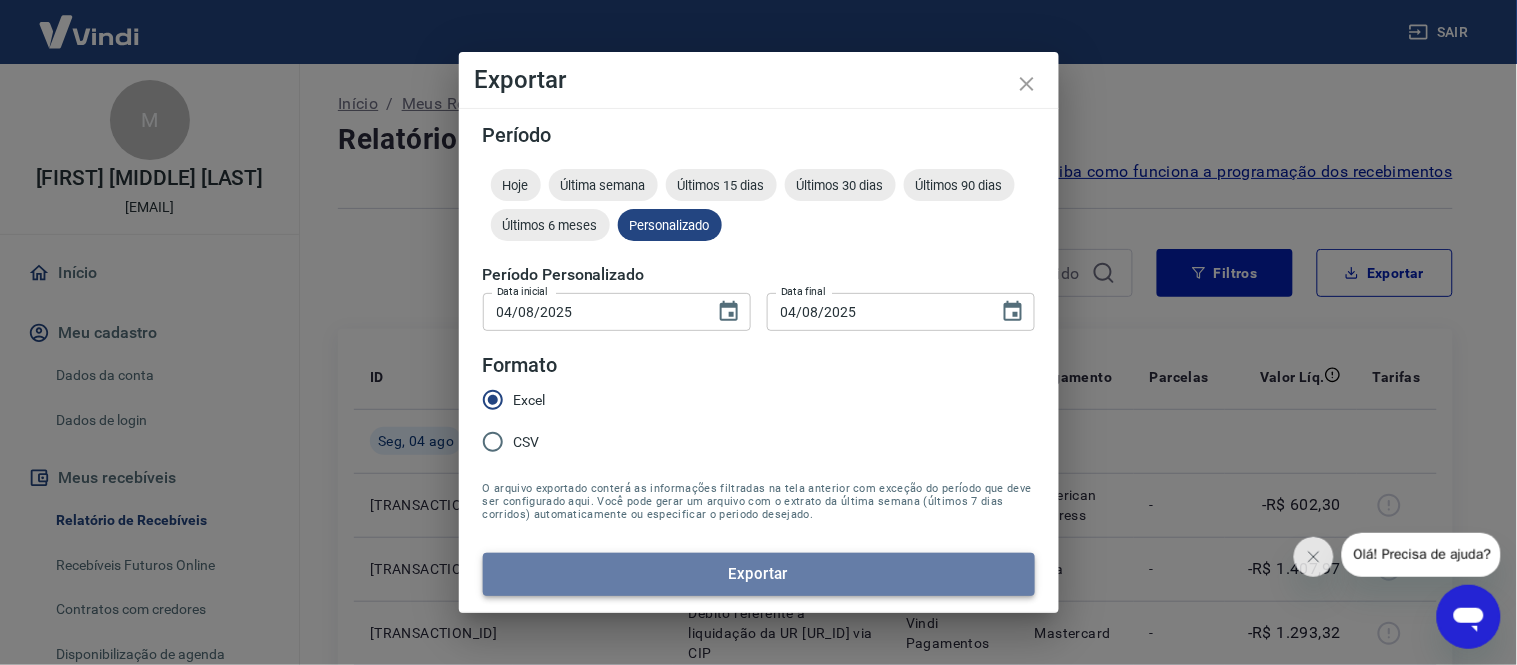 click on "Exportar" at bounding box center (759, 574) 